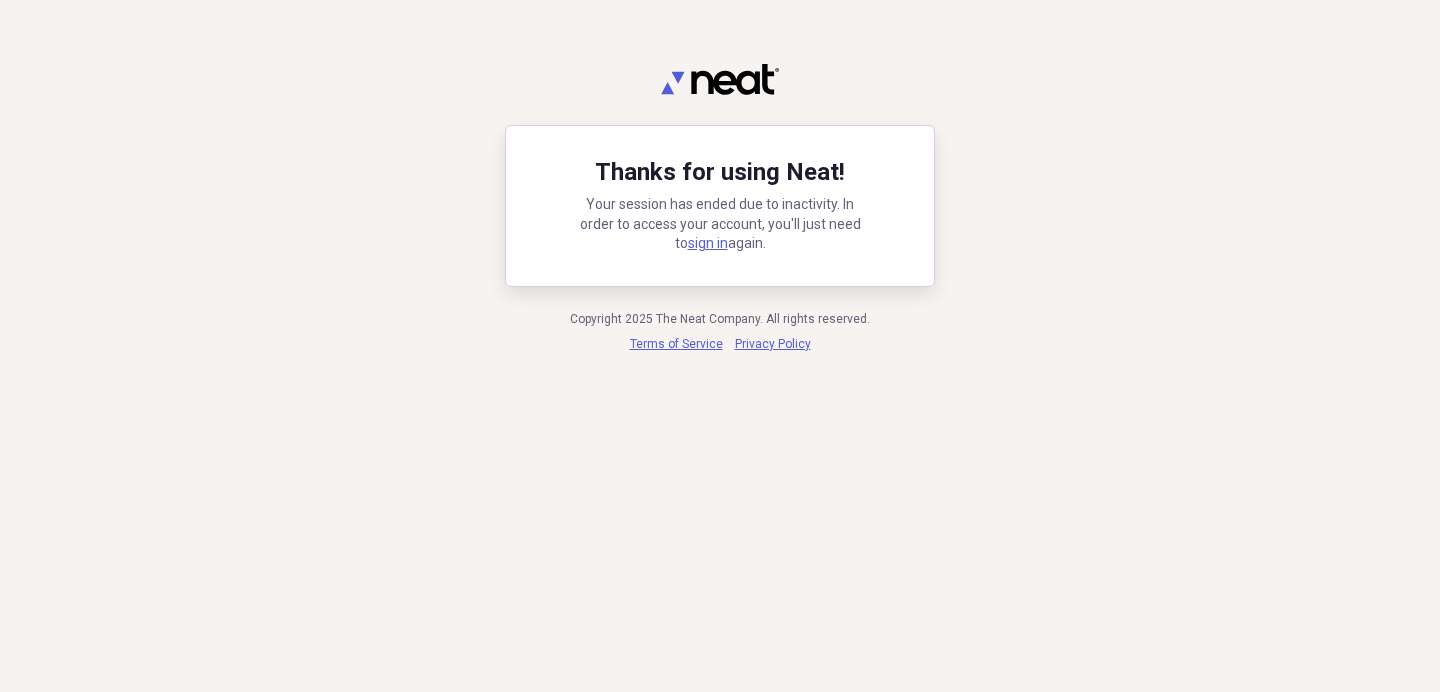 scroll, scrollTop: 0, scrollLeft: 0, axis: both 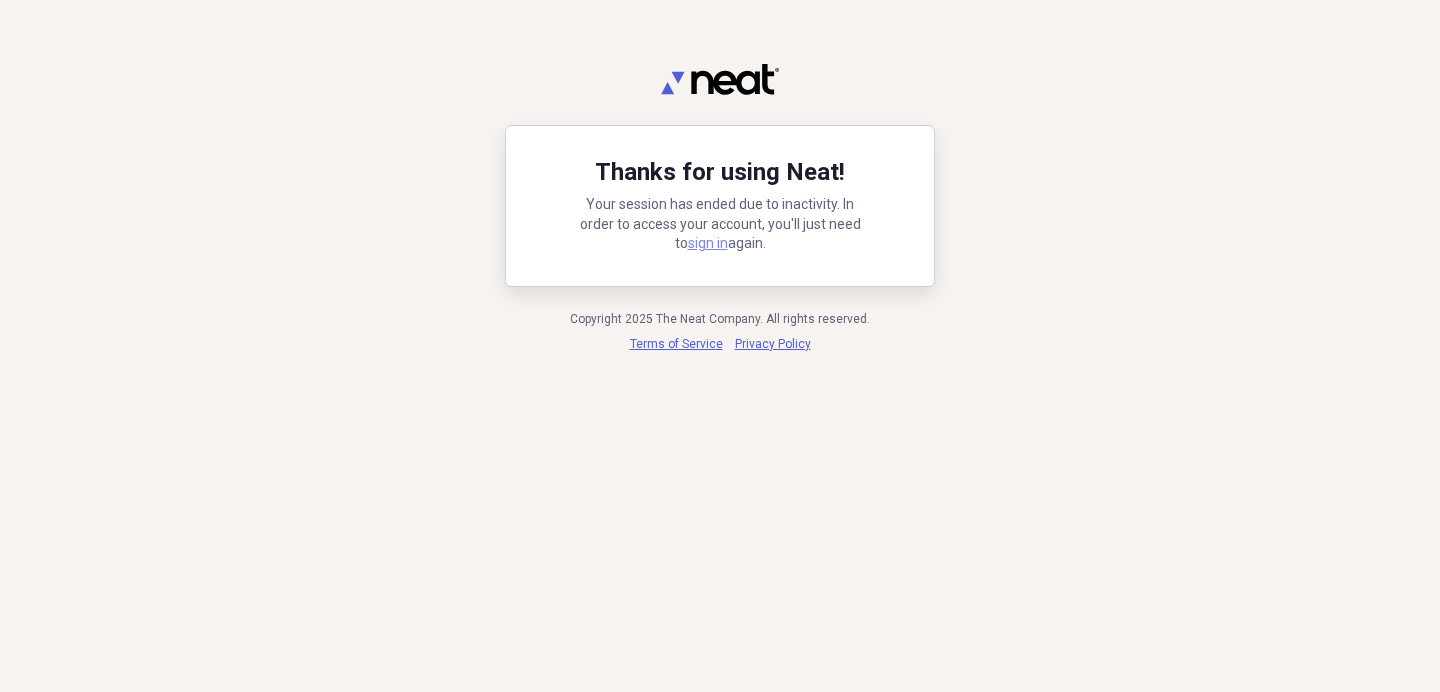 click on "sign in" at bounding box center (708, 243) 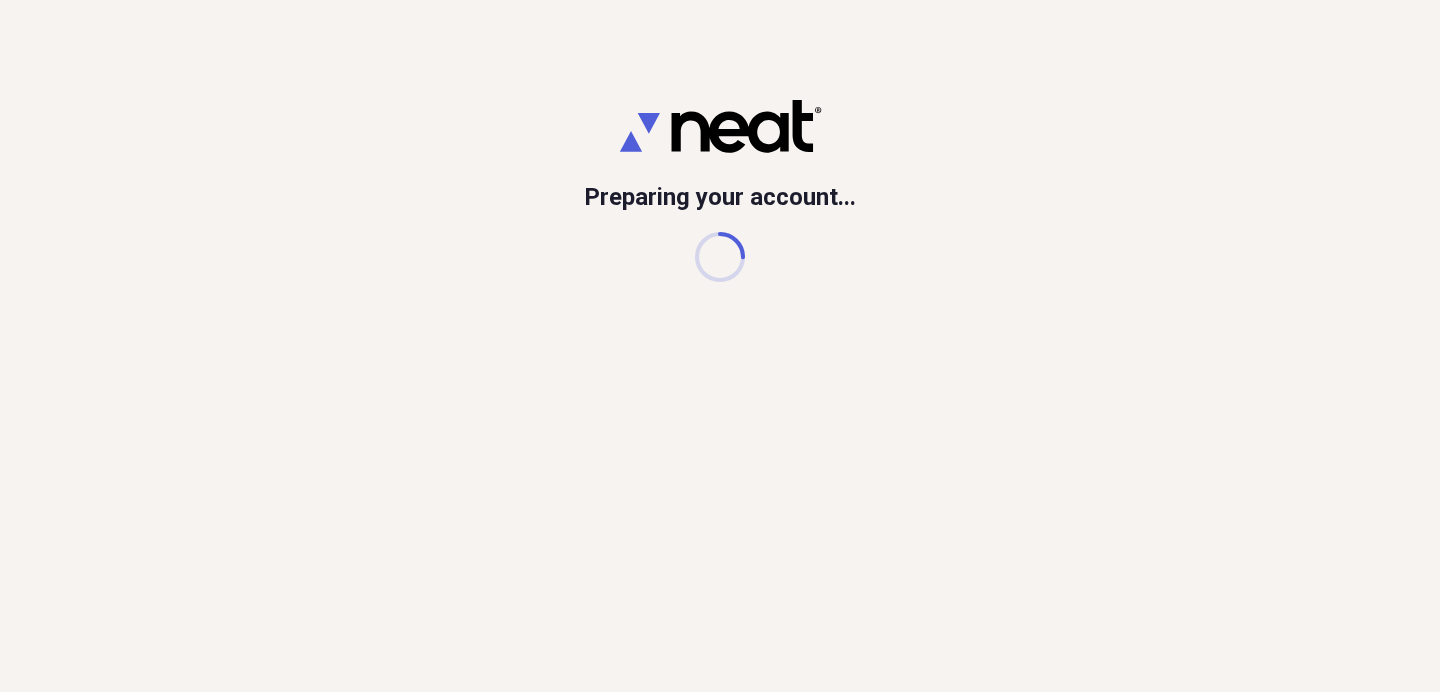 scroll, scrollTop: 0, scrollLeft: 0, axis: both 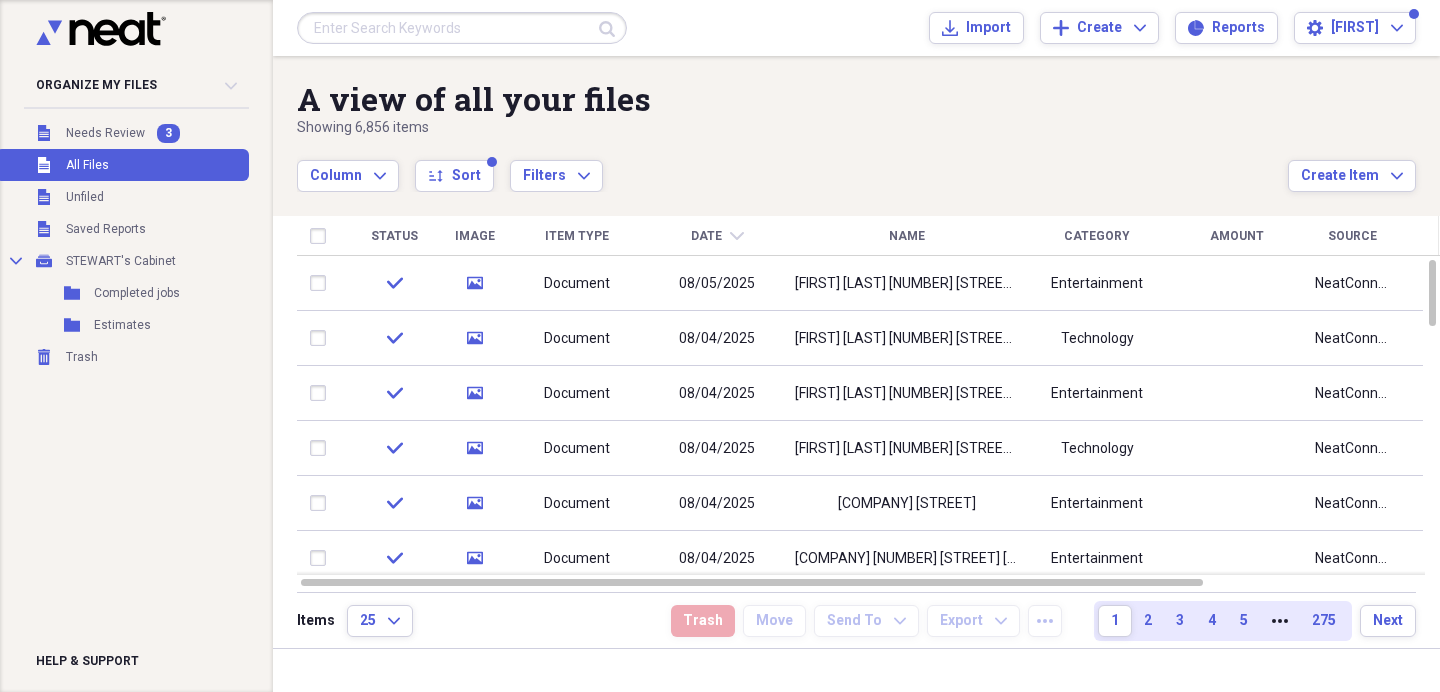 click at bounding box center [462, 28] 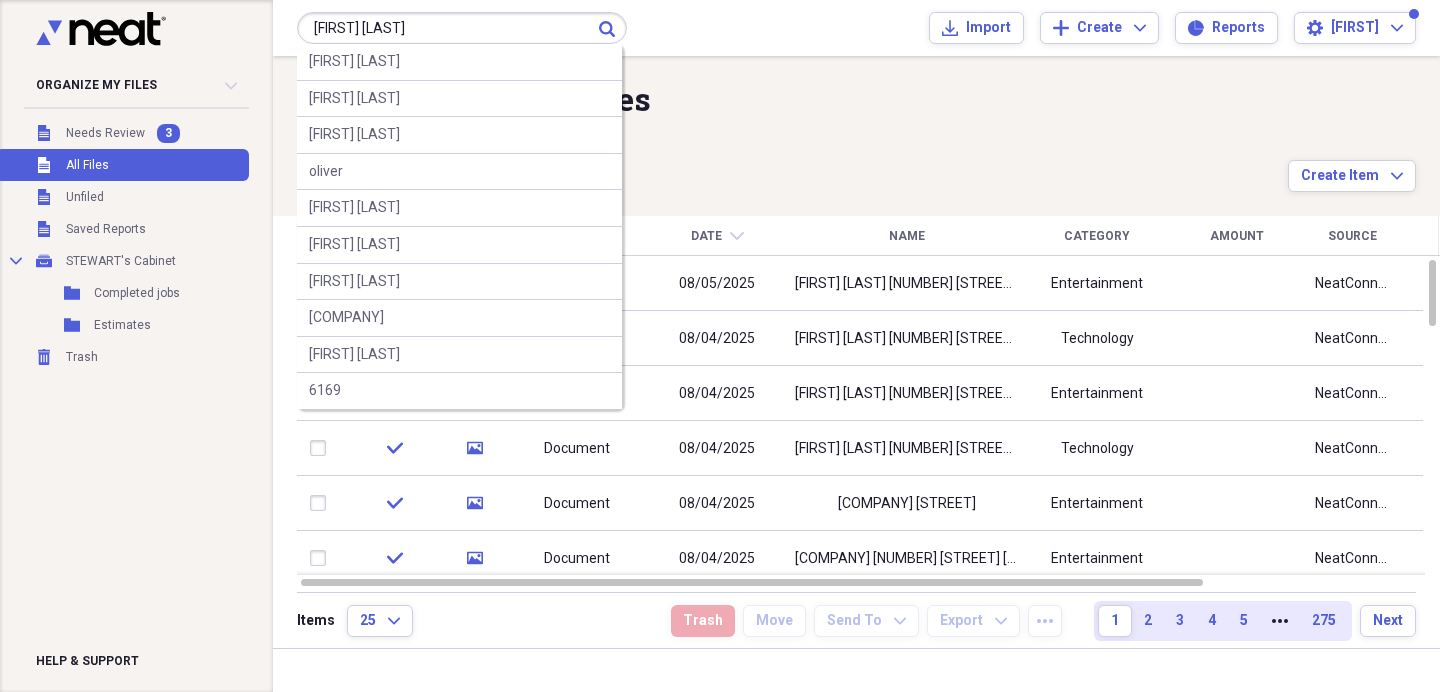 type on "[FIRST] [LAST]" 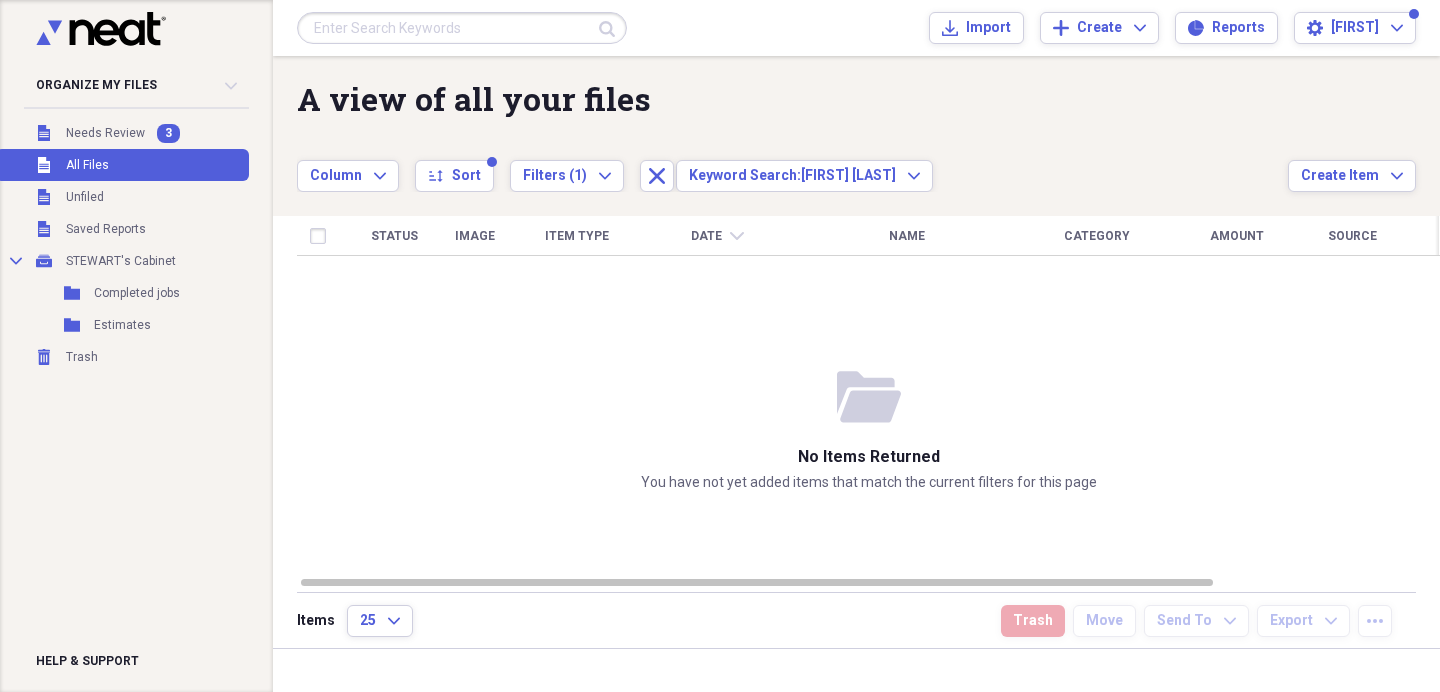 click at bounding box center (462, 28) 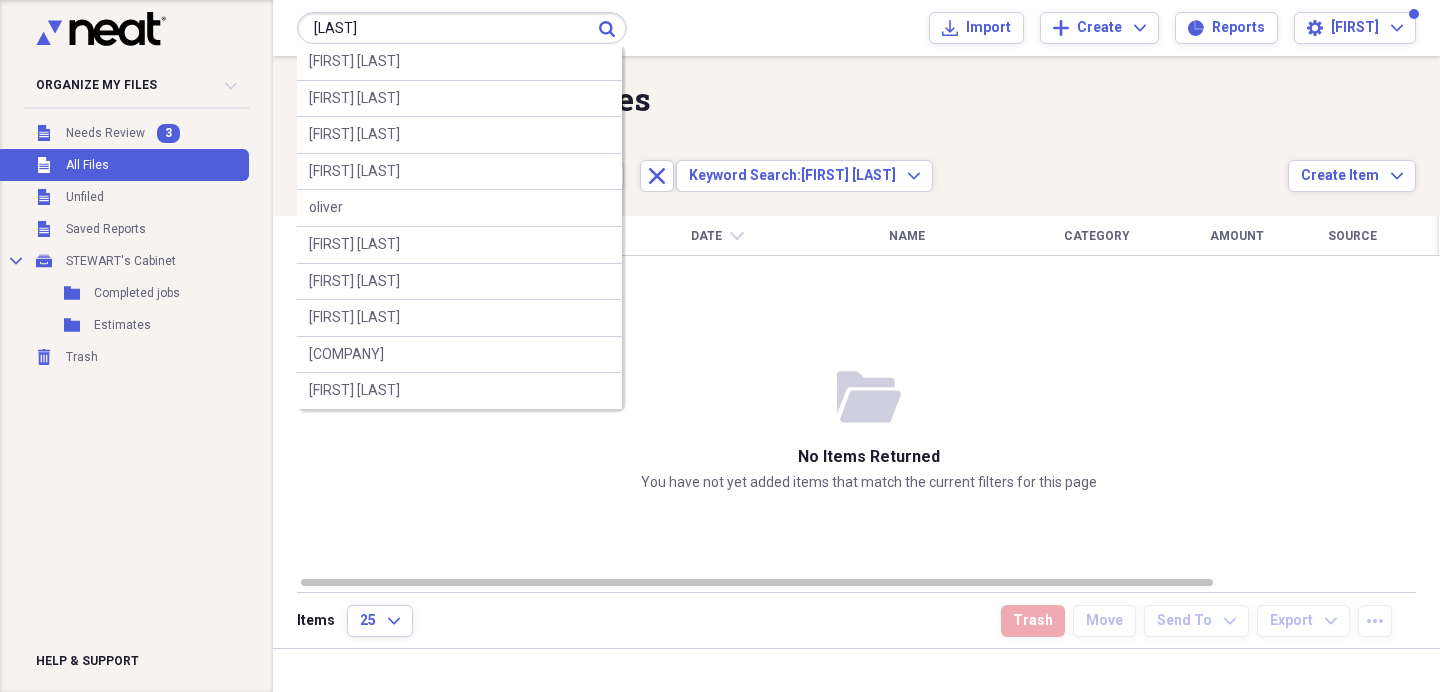 type on "[LAST]" 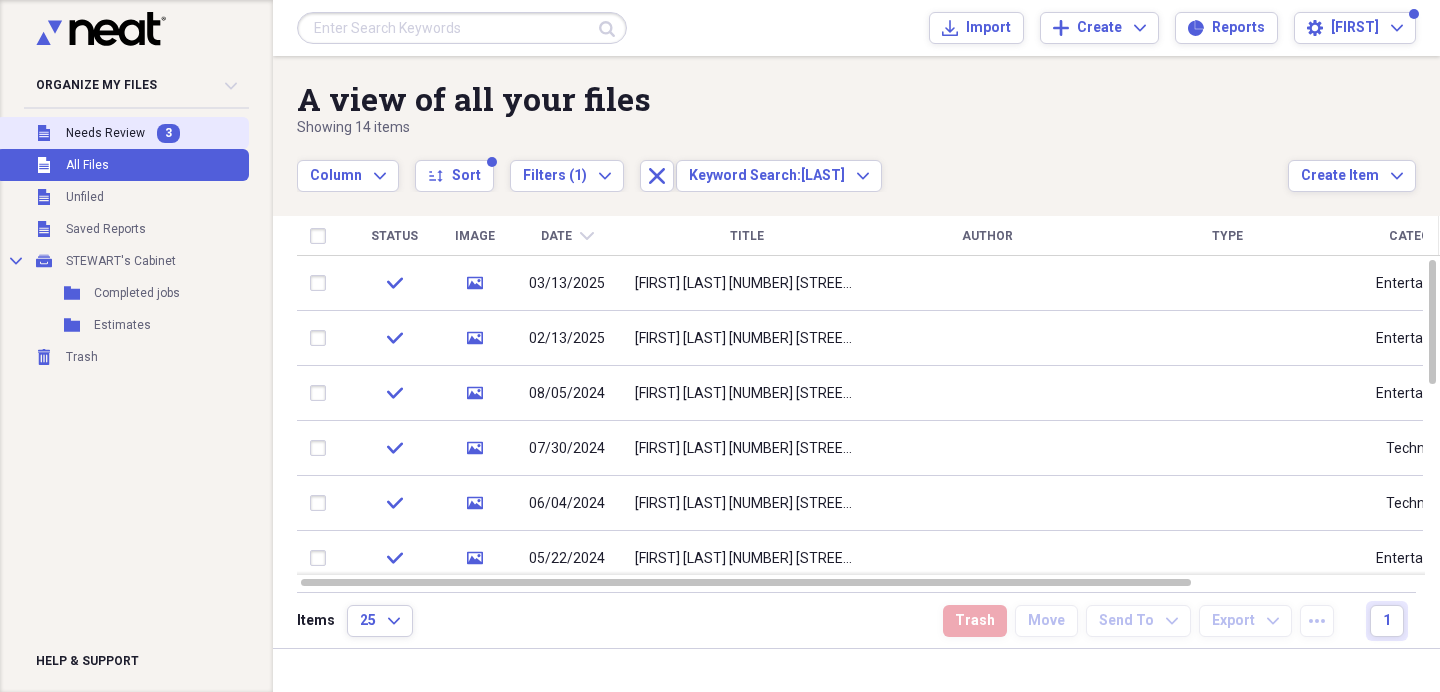 click on "Unfiled Needs Review 3" at bounding box center (122, 133) 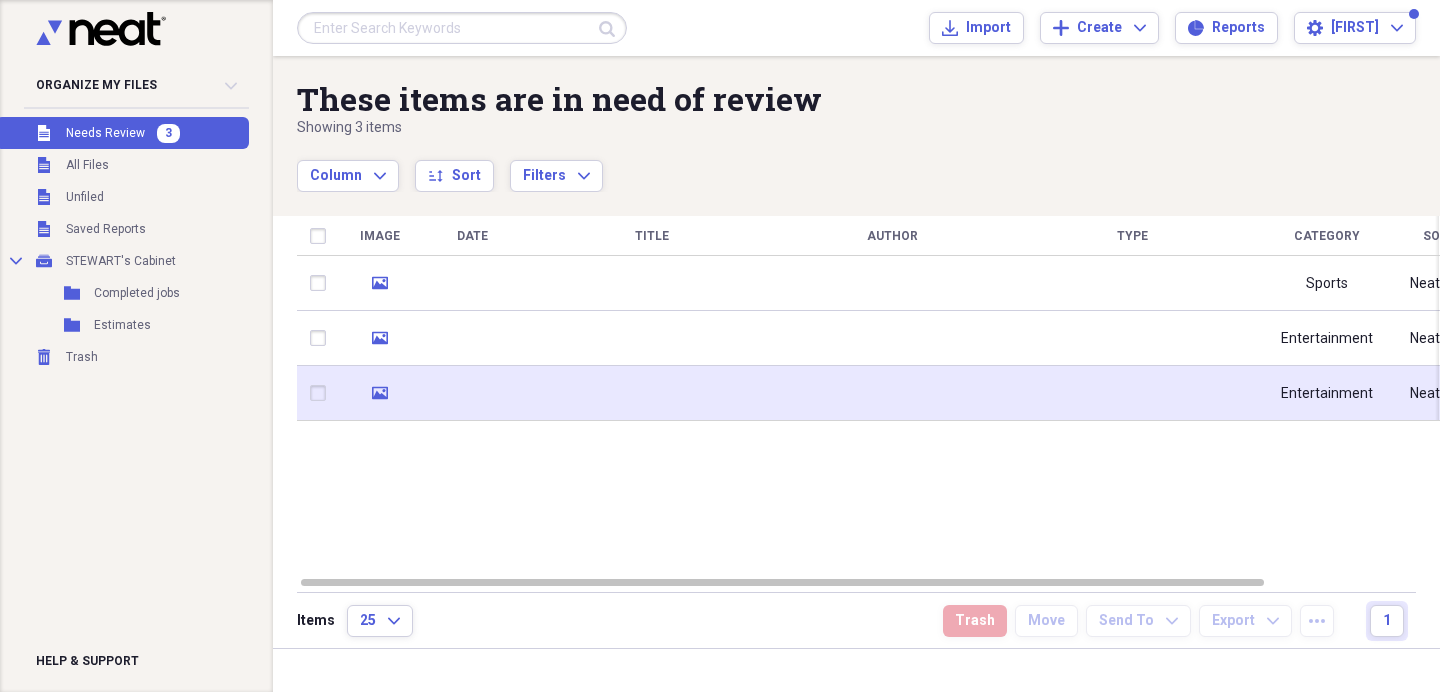 click at bounding box center [652, 393] 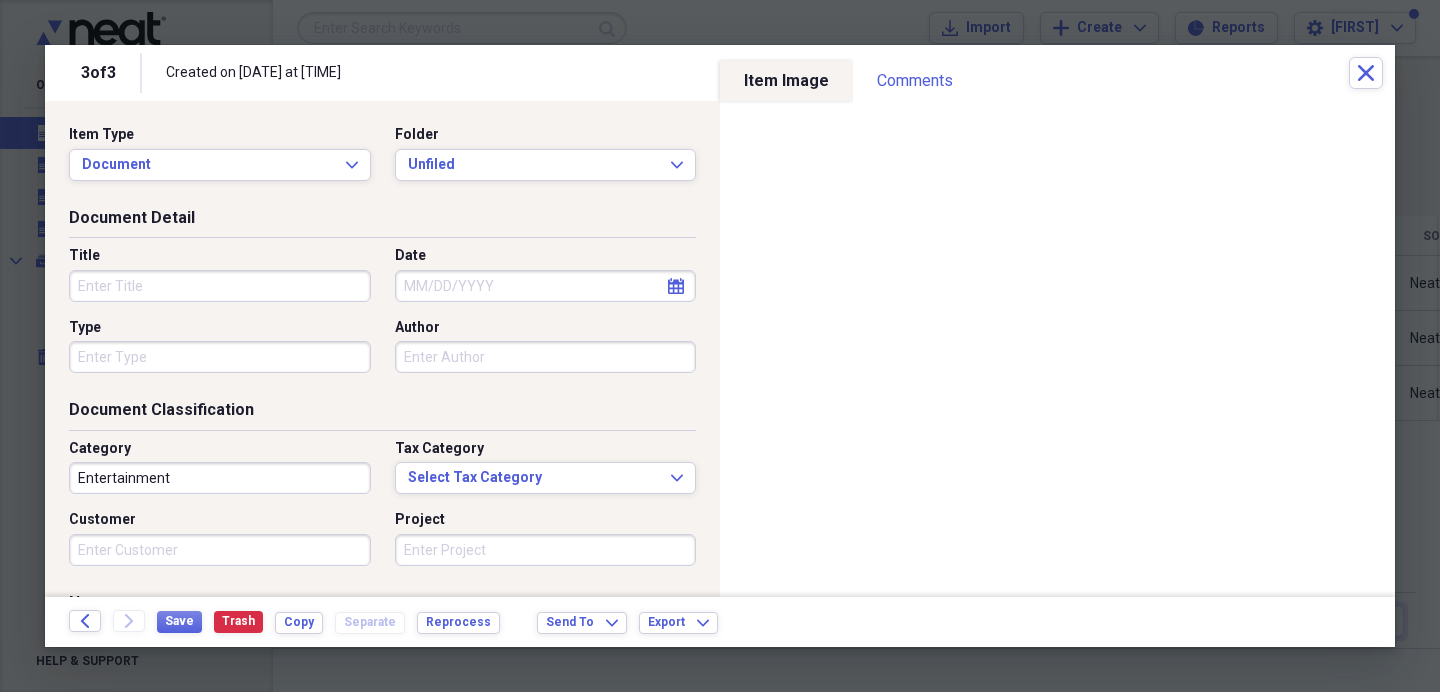 click on "Title" at bounding box center [220, 286] 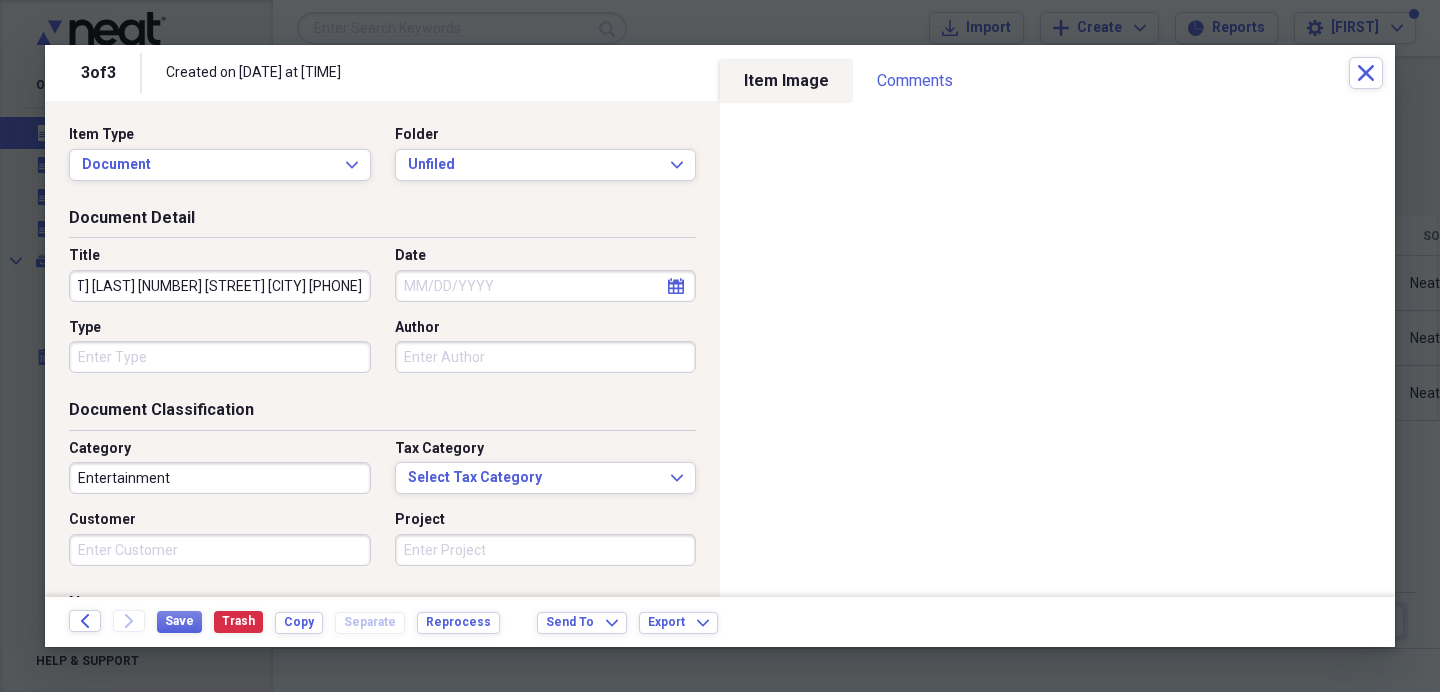 scroll, scrollTop: 0, scrollLeft: 55, axis: horizontal 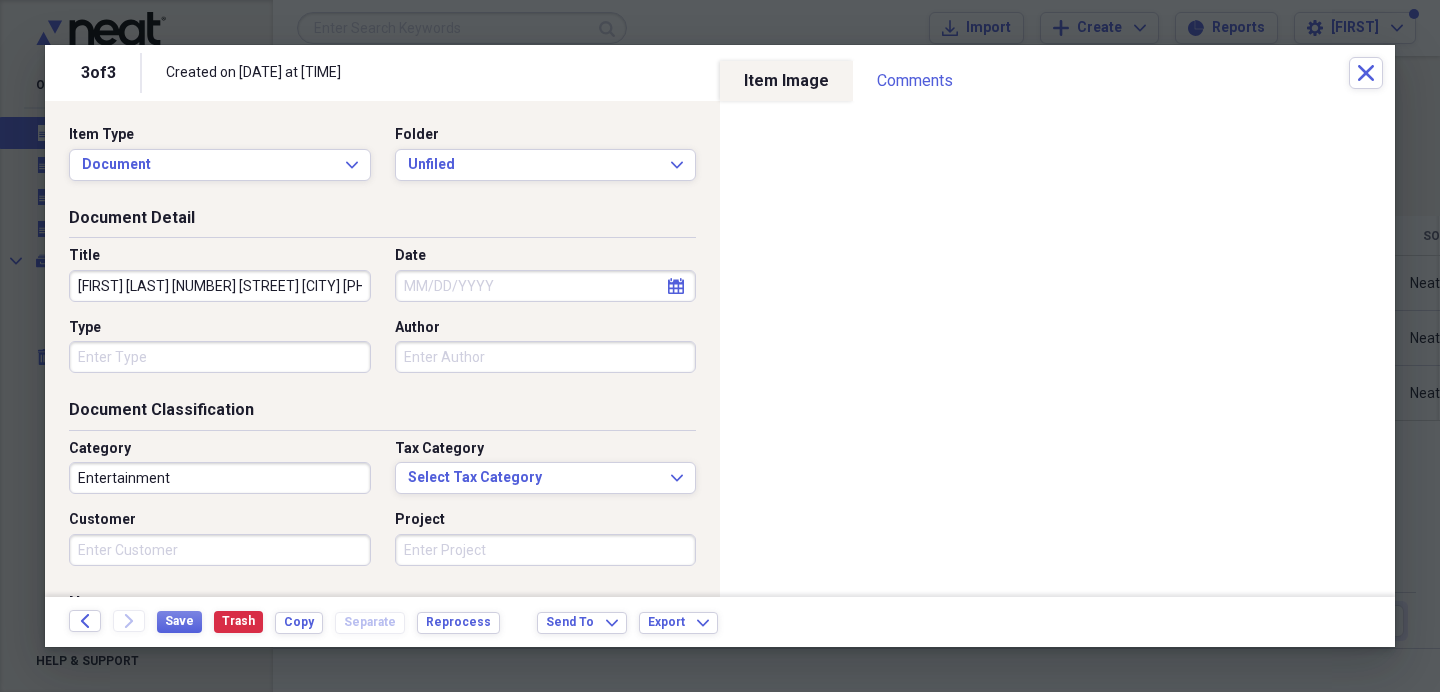 select on "7" 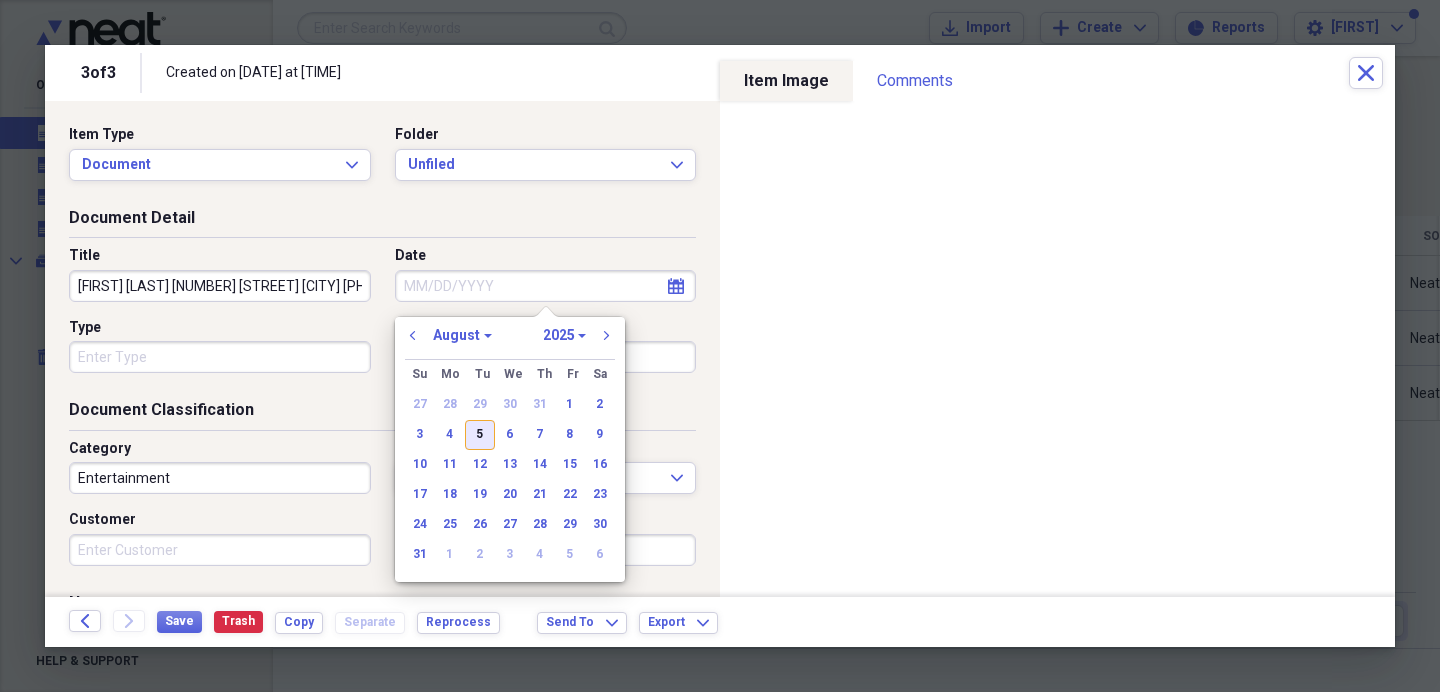 click on "5" at bounding box center (480, 435) 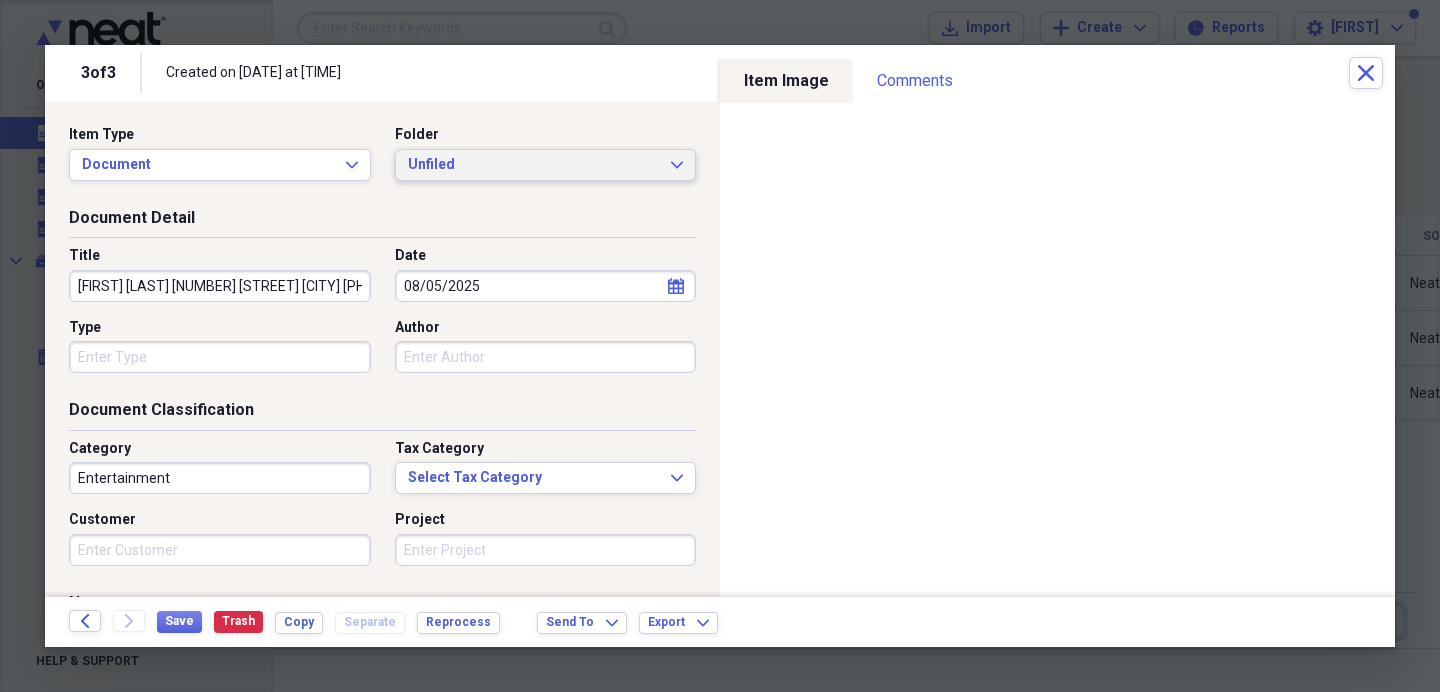 click on "Unfiled" at bounding box center (534, 165) 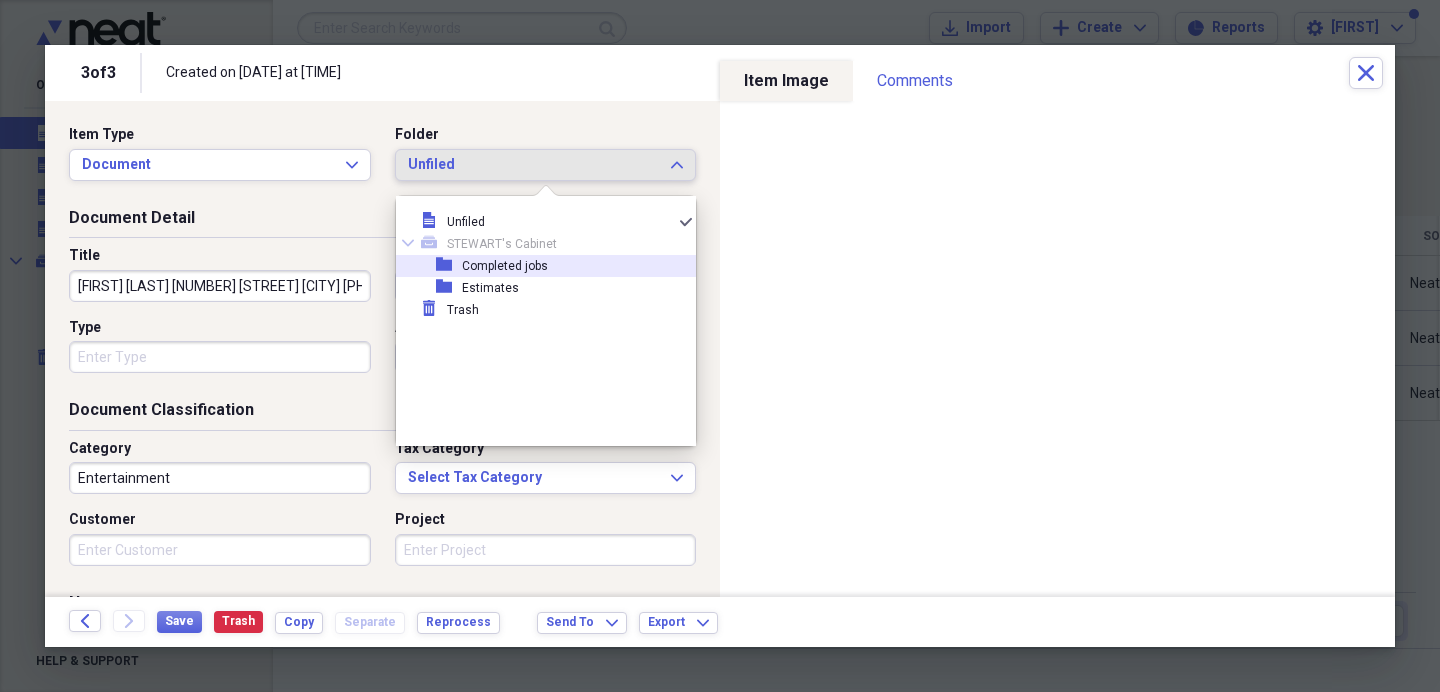 click on "folder Completed jobs" at bounding box center (538, 266) 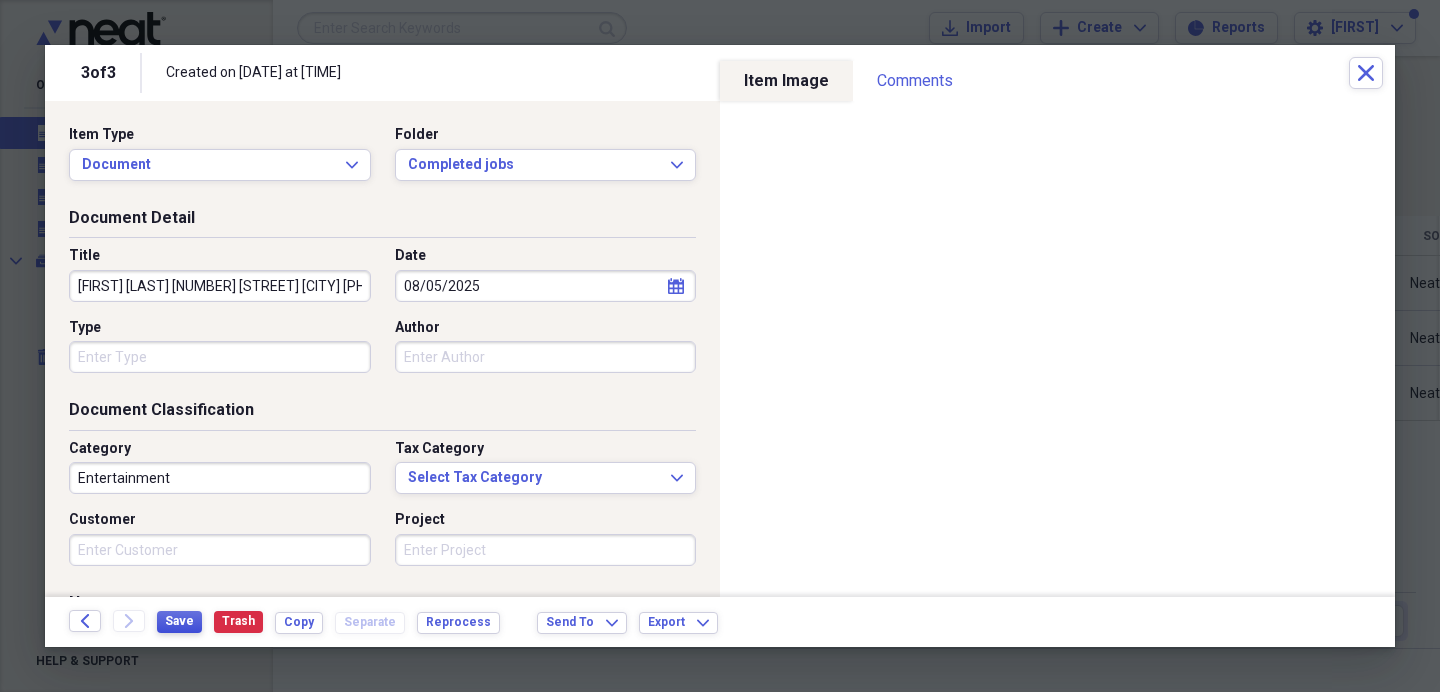click on "Save" at bounding box center [179, 621] 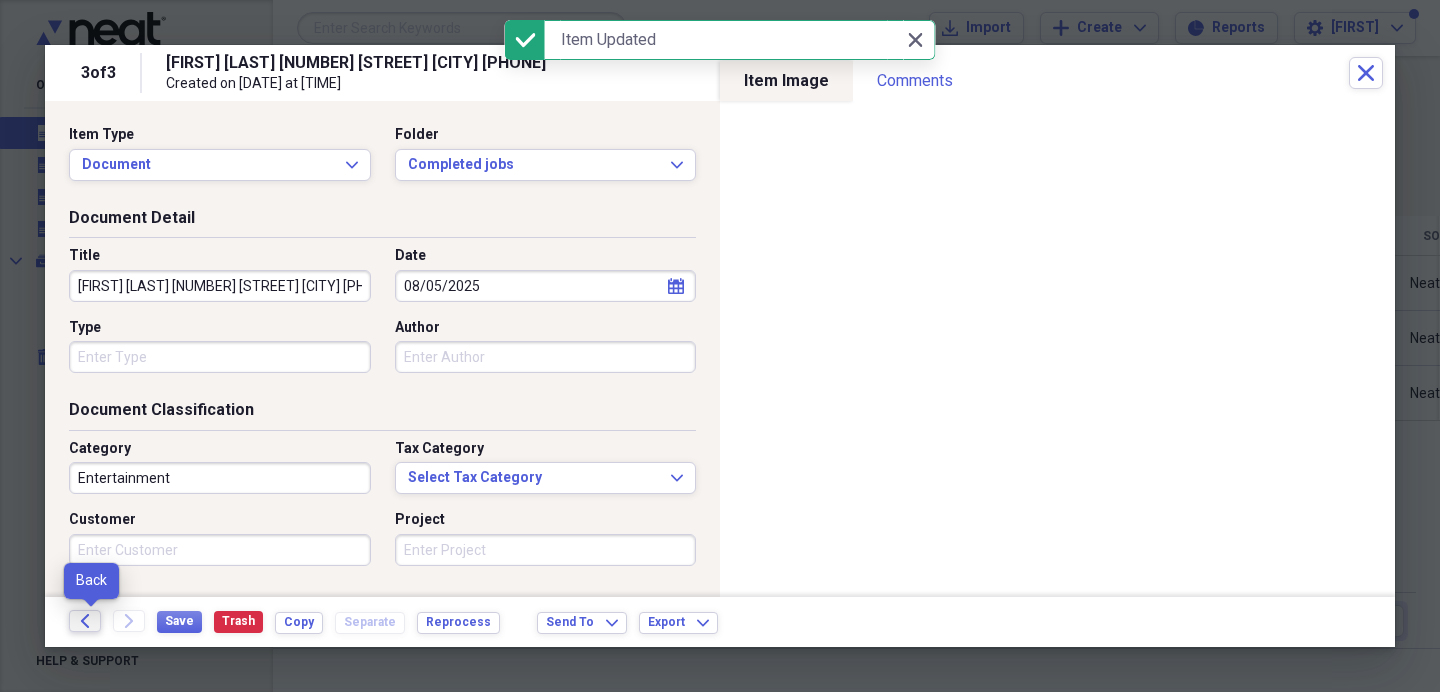 click 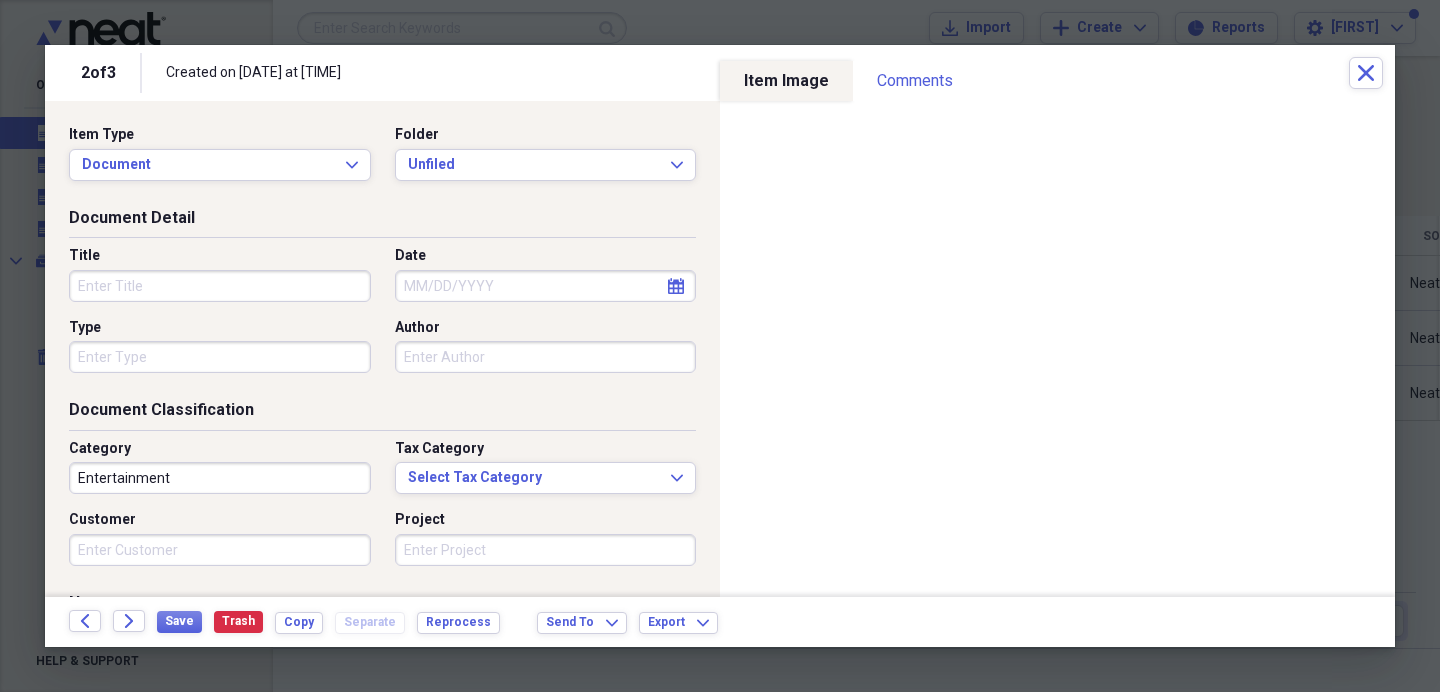 click on "Title" at bounding box center [220, 286] 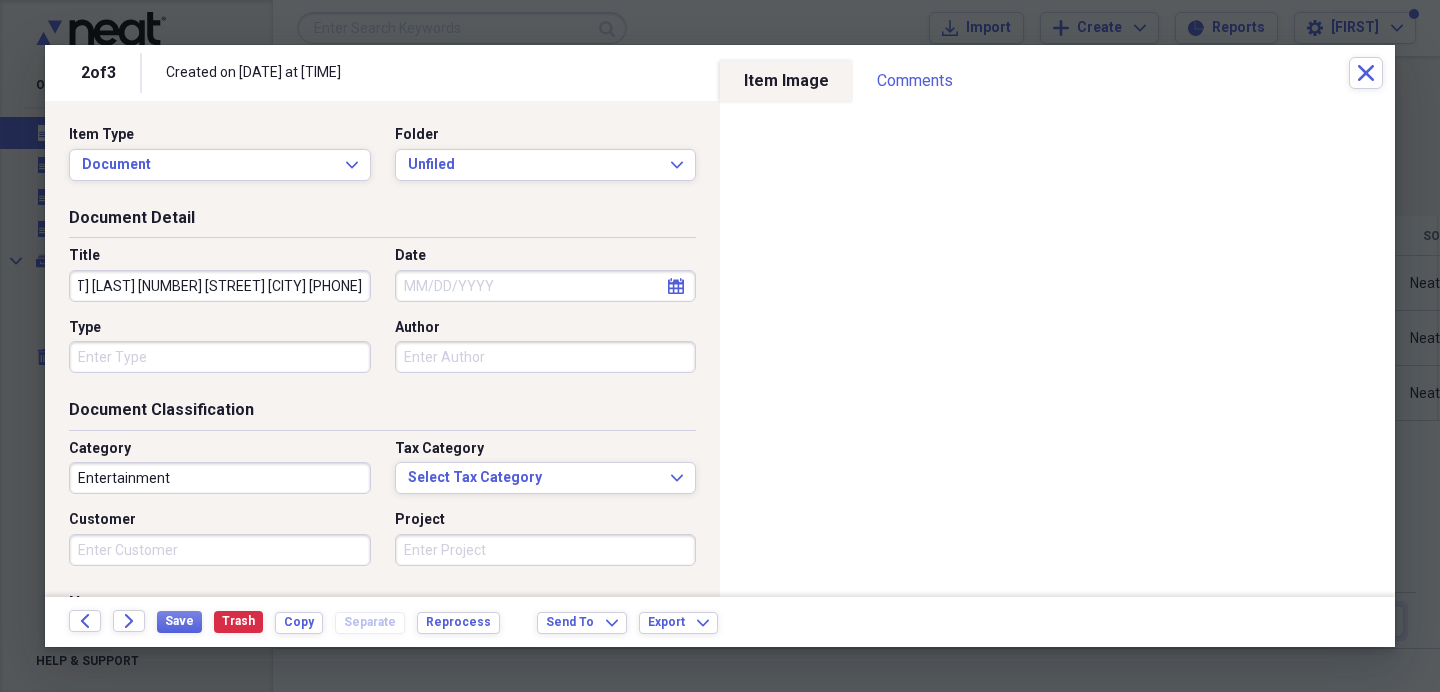 scroll, scrollTop: 0, scrollLeft: 127, axis: horizontal 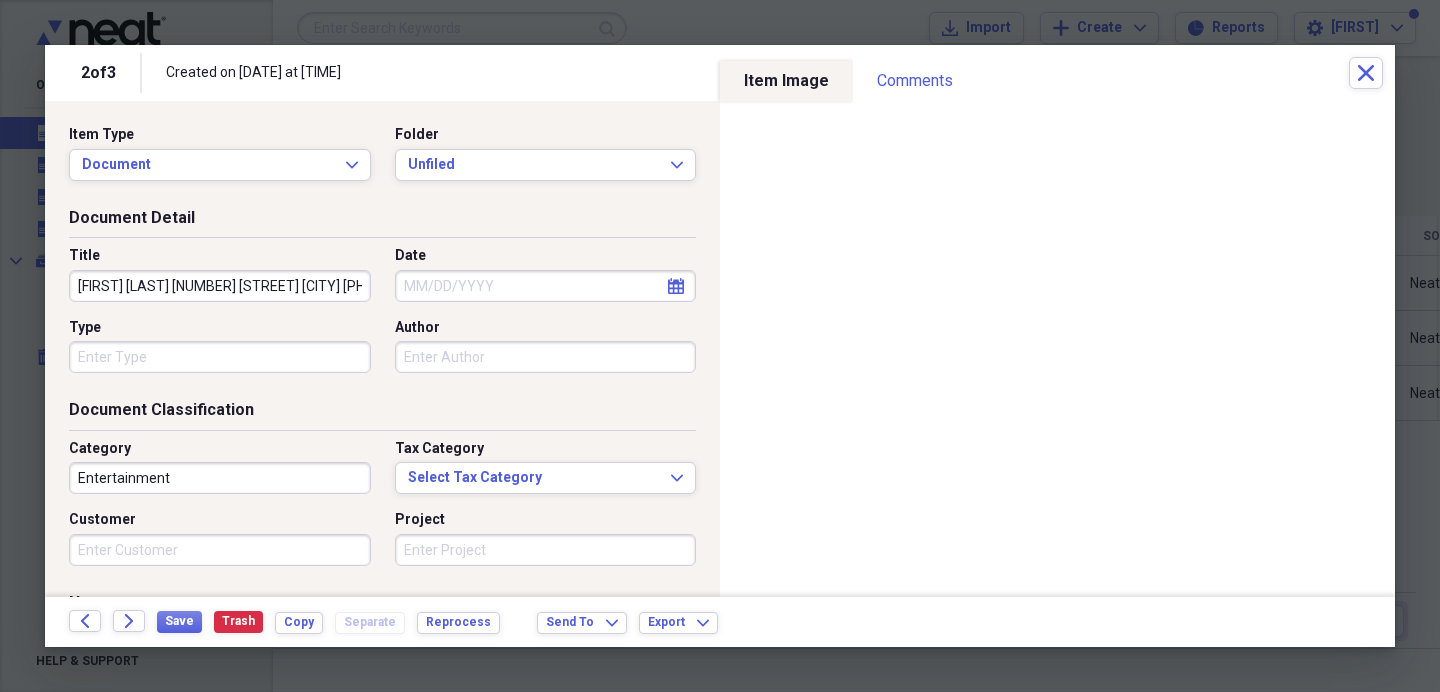 select on "7" 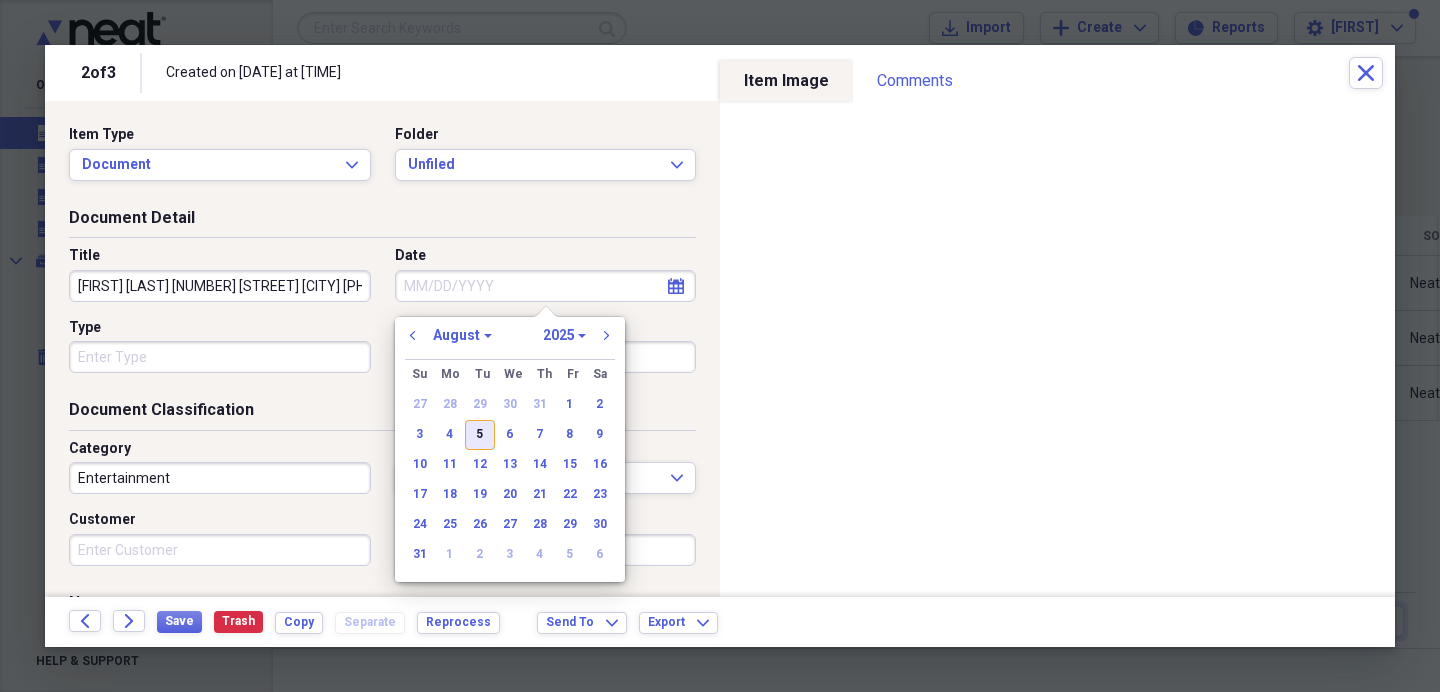 click on "5" at bounding box center [480, 435] 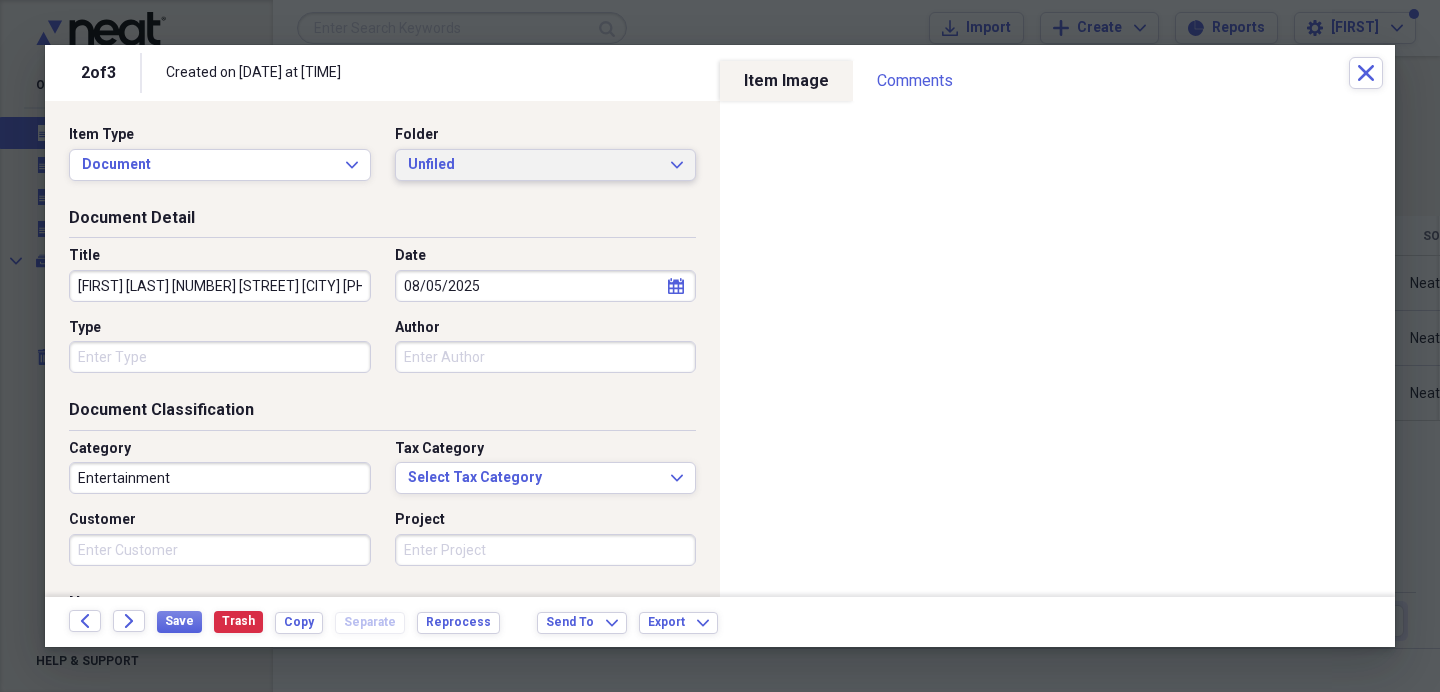 click on "Unfiled" at bounding box center (534, 165) 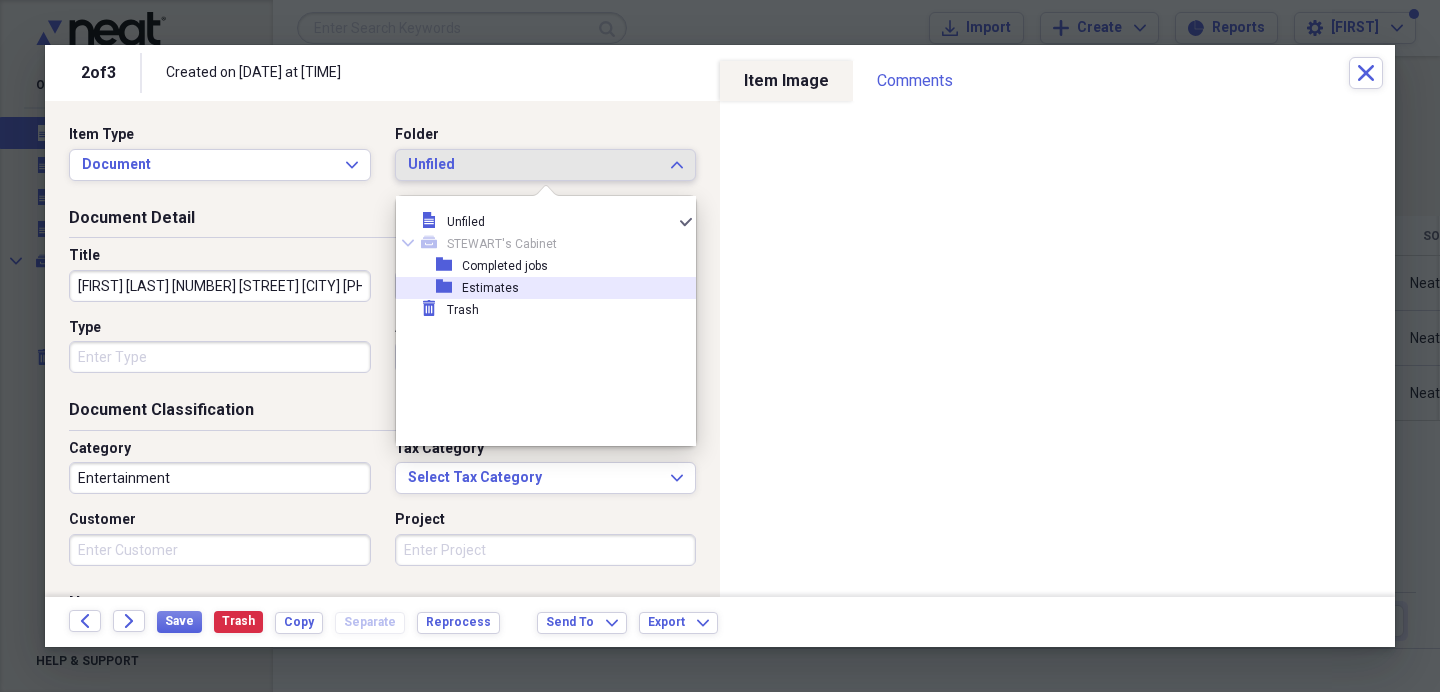 click on "folder Estimates" at bounding box center [538, 288] 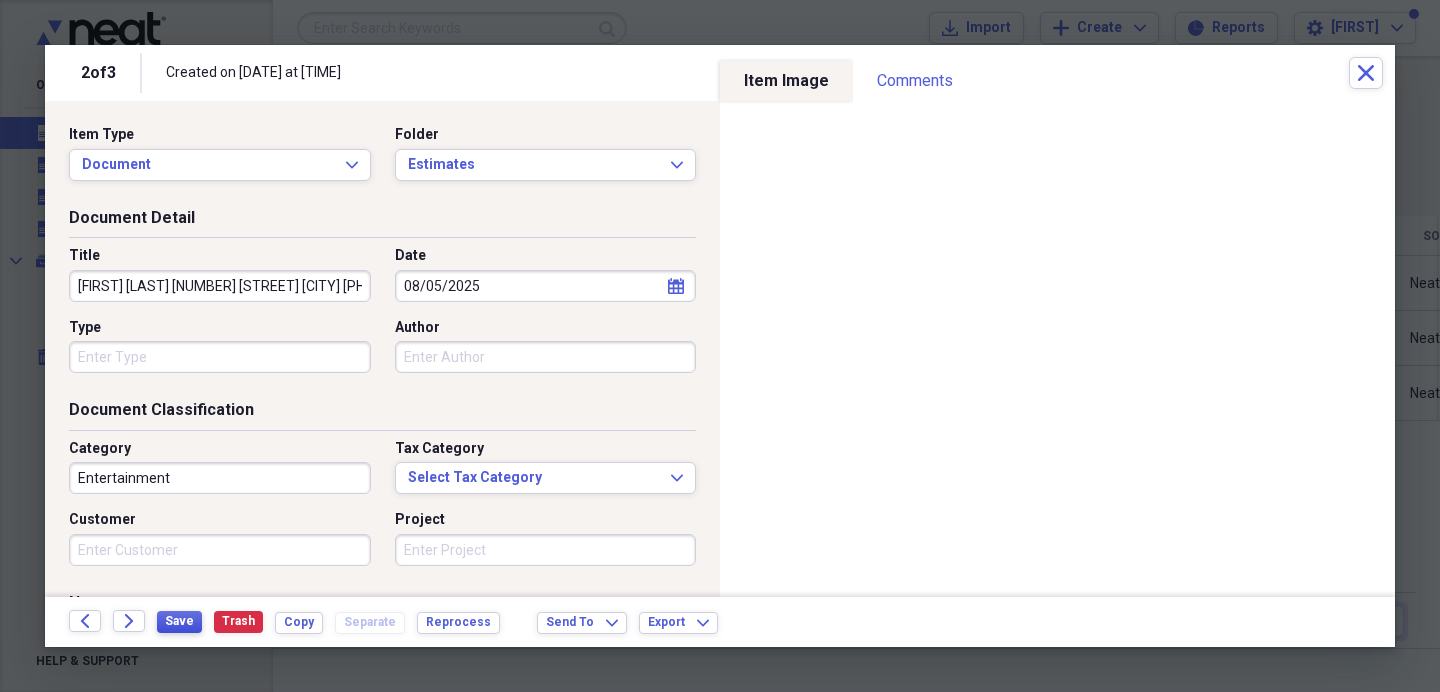click on "Save" at bounding box center [179, 621] 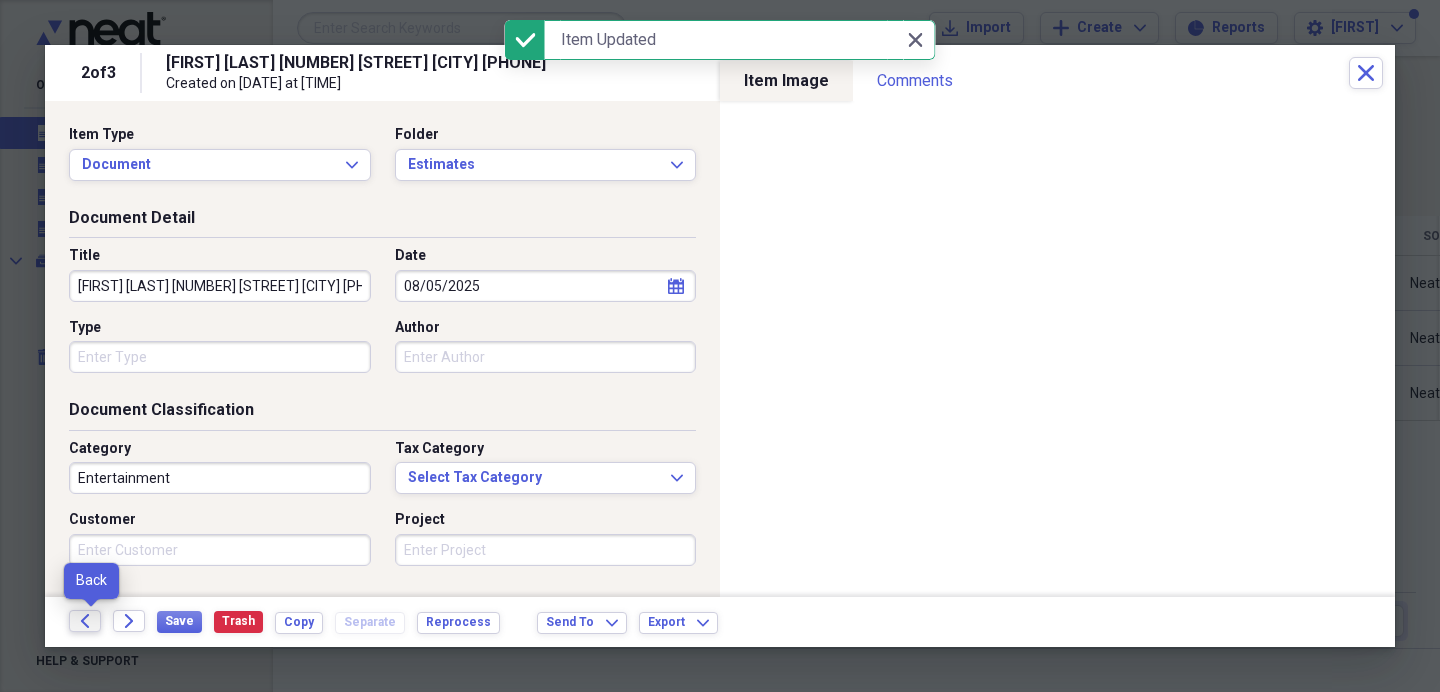 click on "Back" 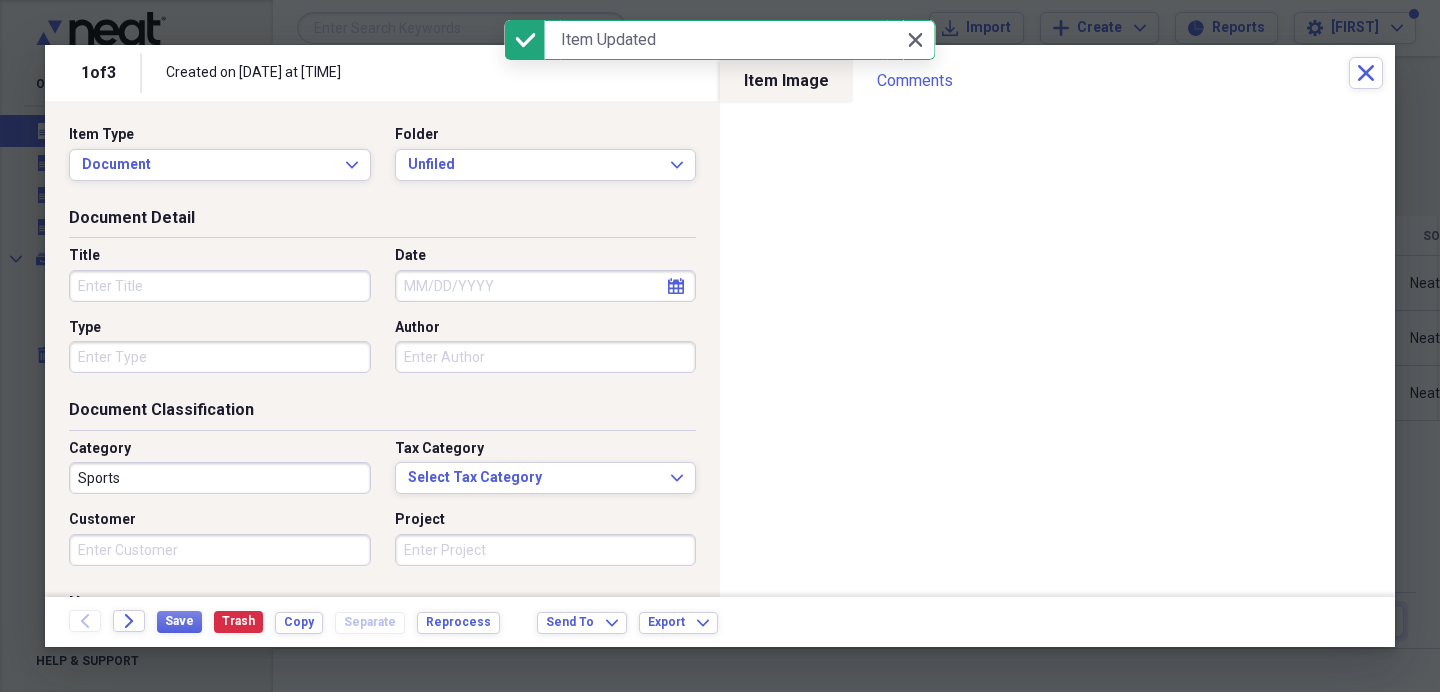 click on "Title" at bounding box center [220, 286] 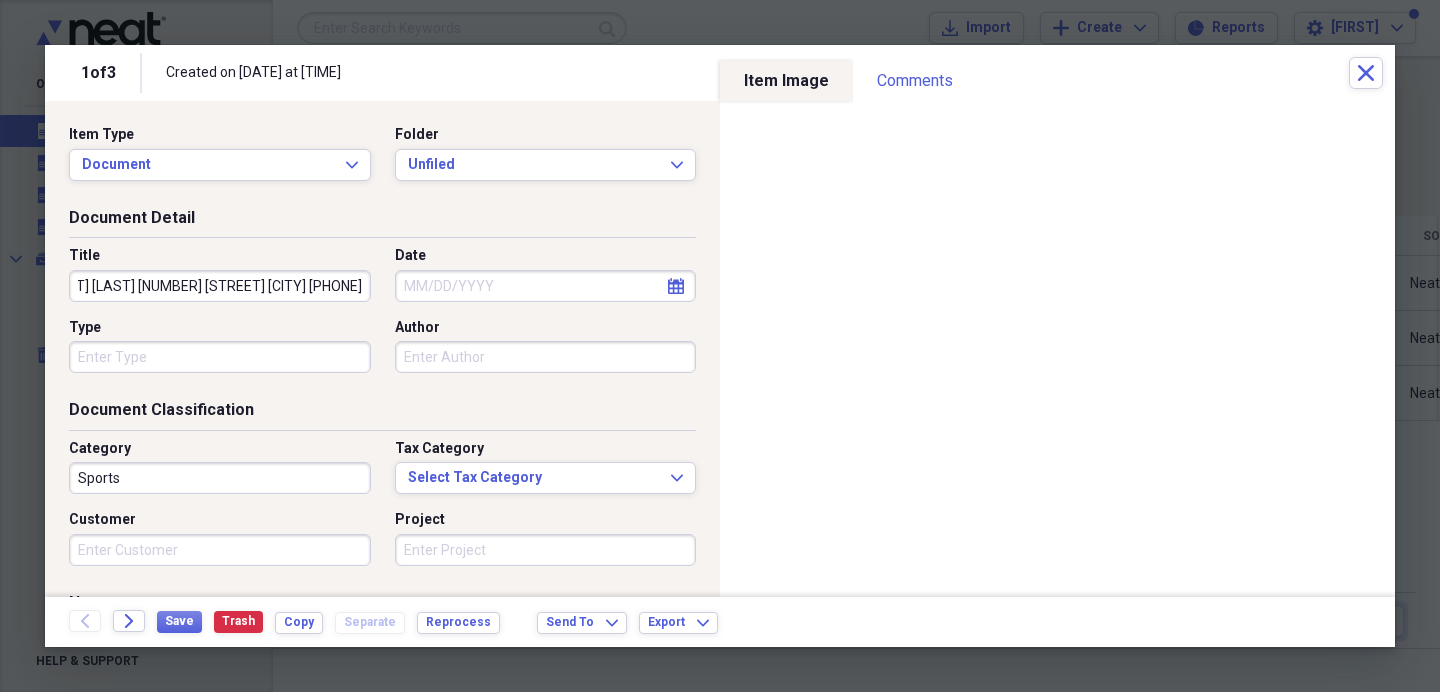 scroll, scrollTop: 0, scrollLeft: 49, axis: horizontal 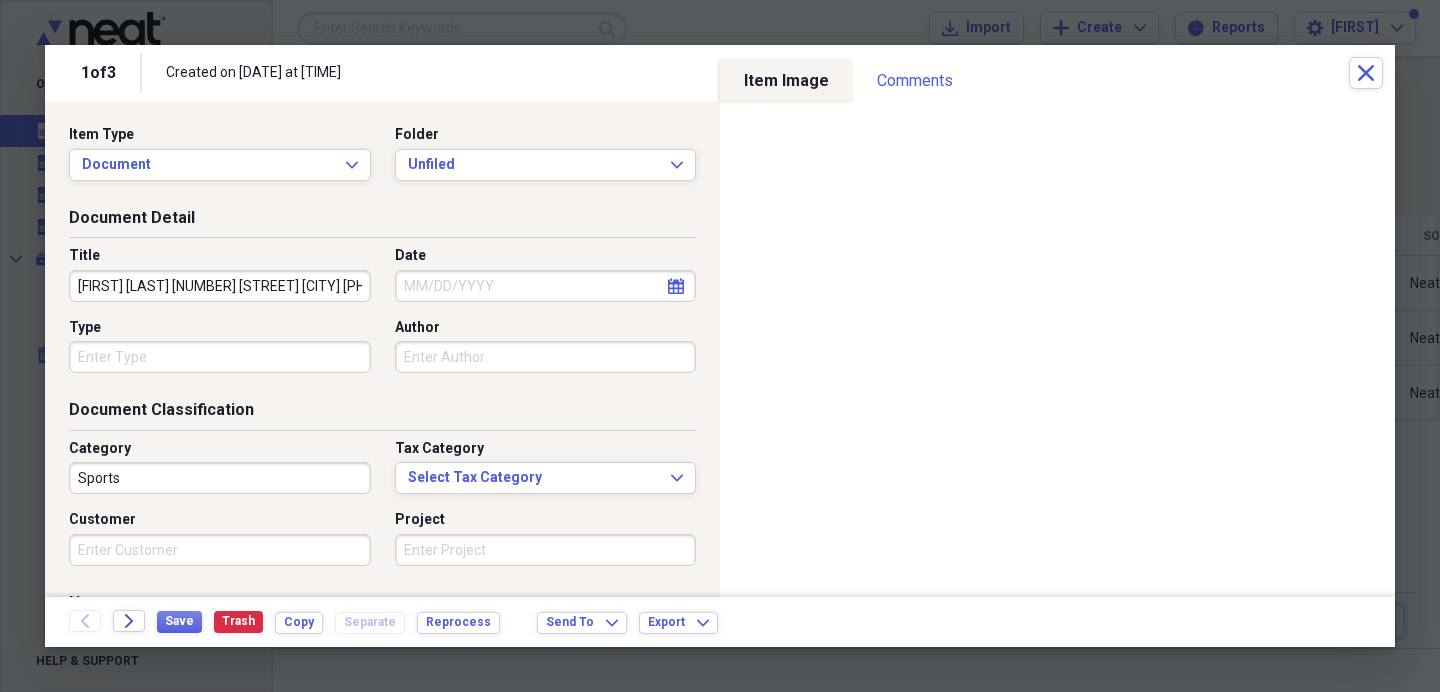select on "7" 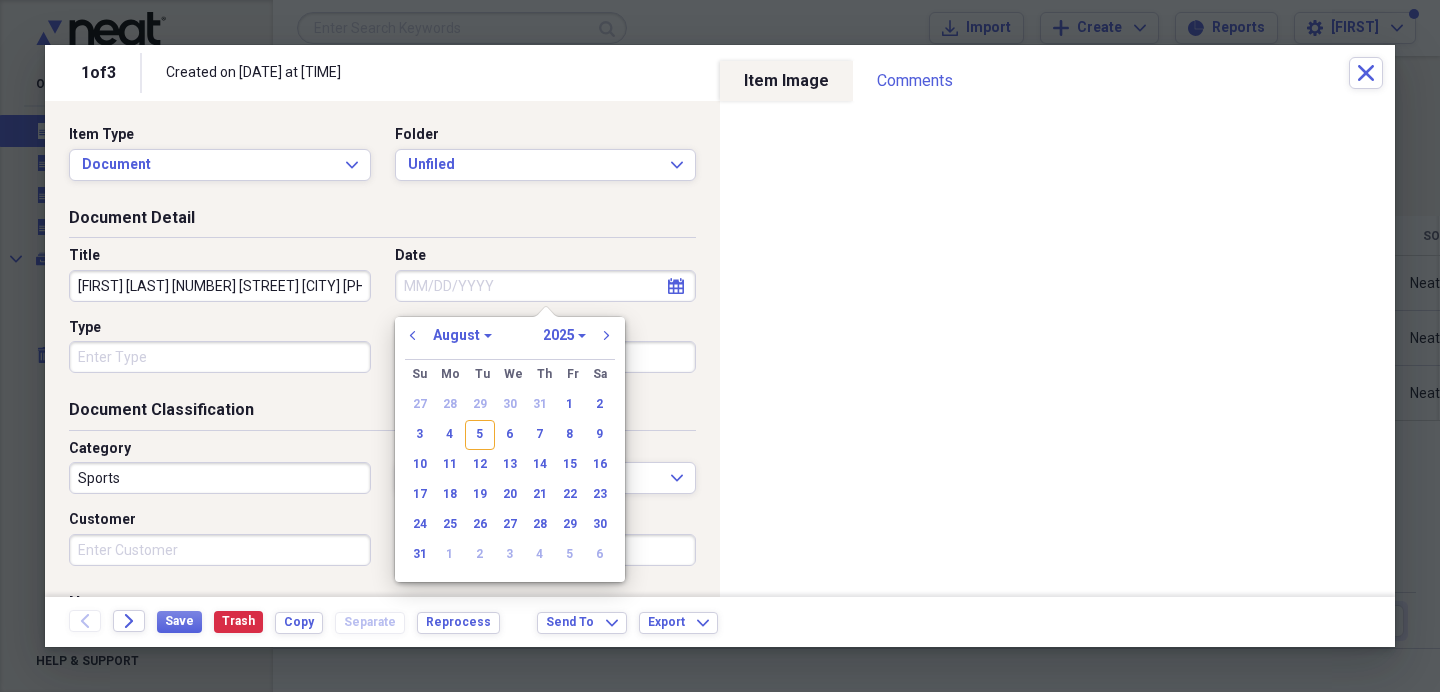 click on "Date" at bounding box center (546, 286) 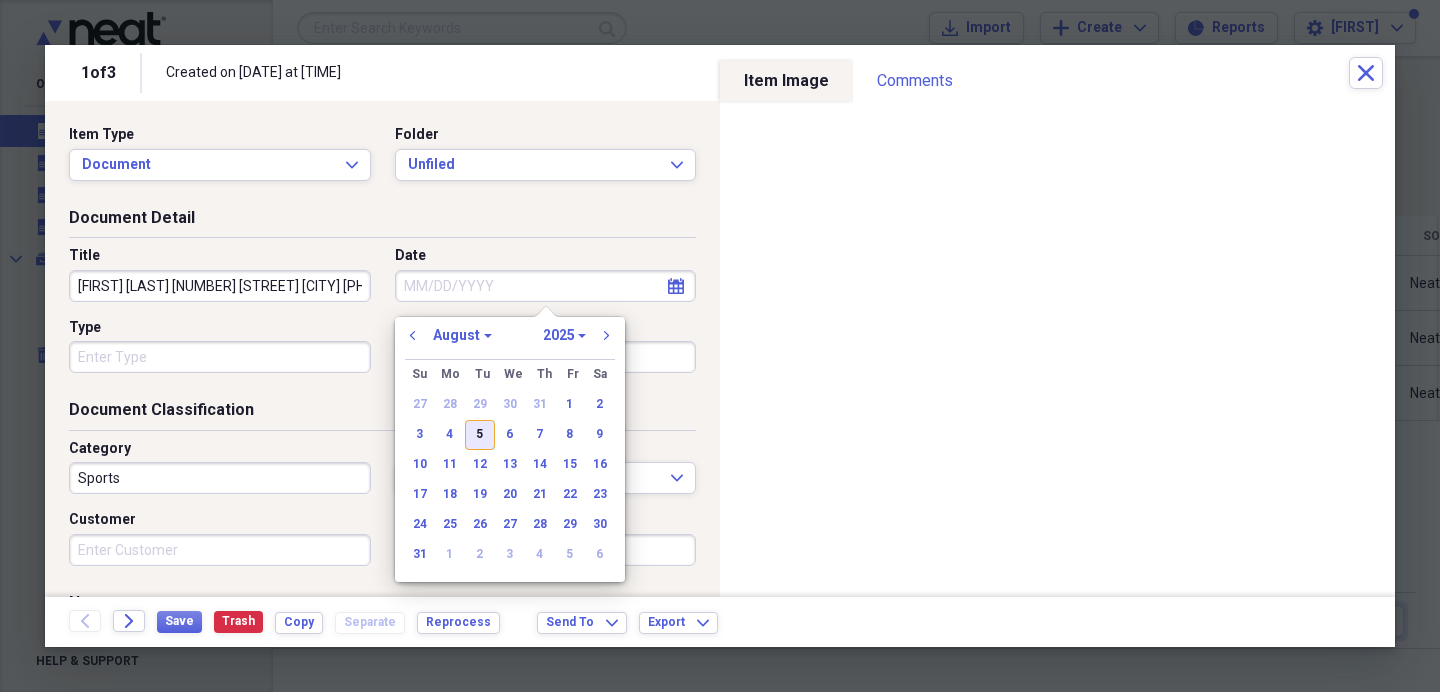 click on "5" at bounding box center [480, 435] 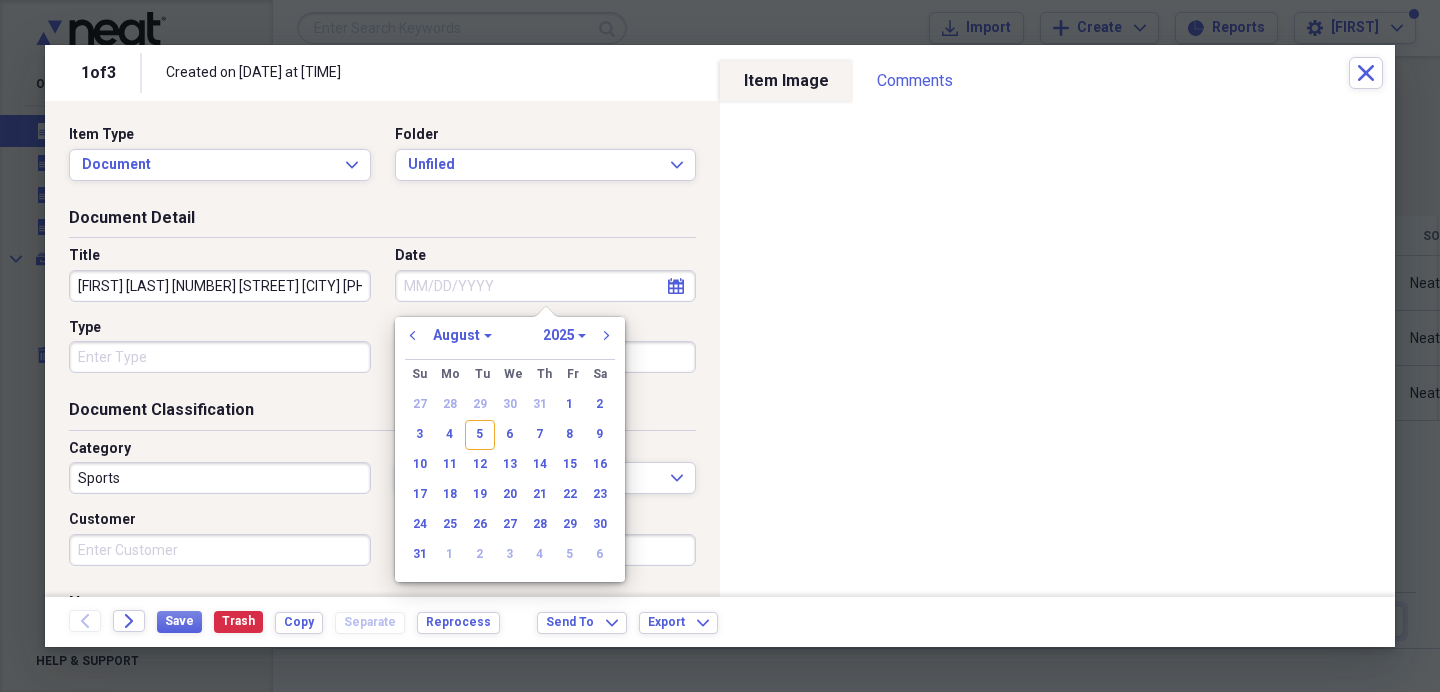 type on "08/05/2025" 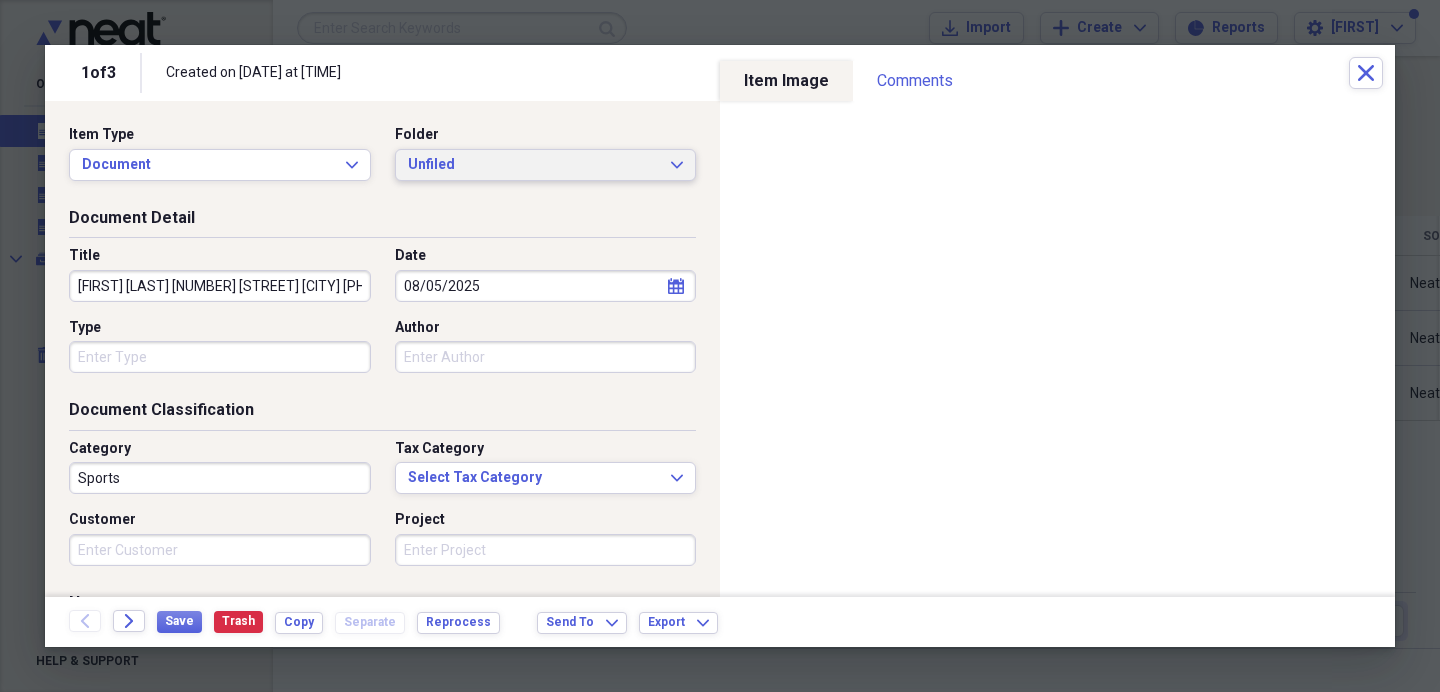 click on "Unfiled" at bounding box center (534, 165) 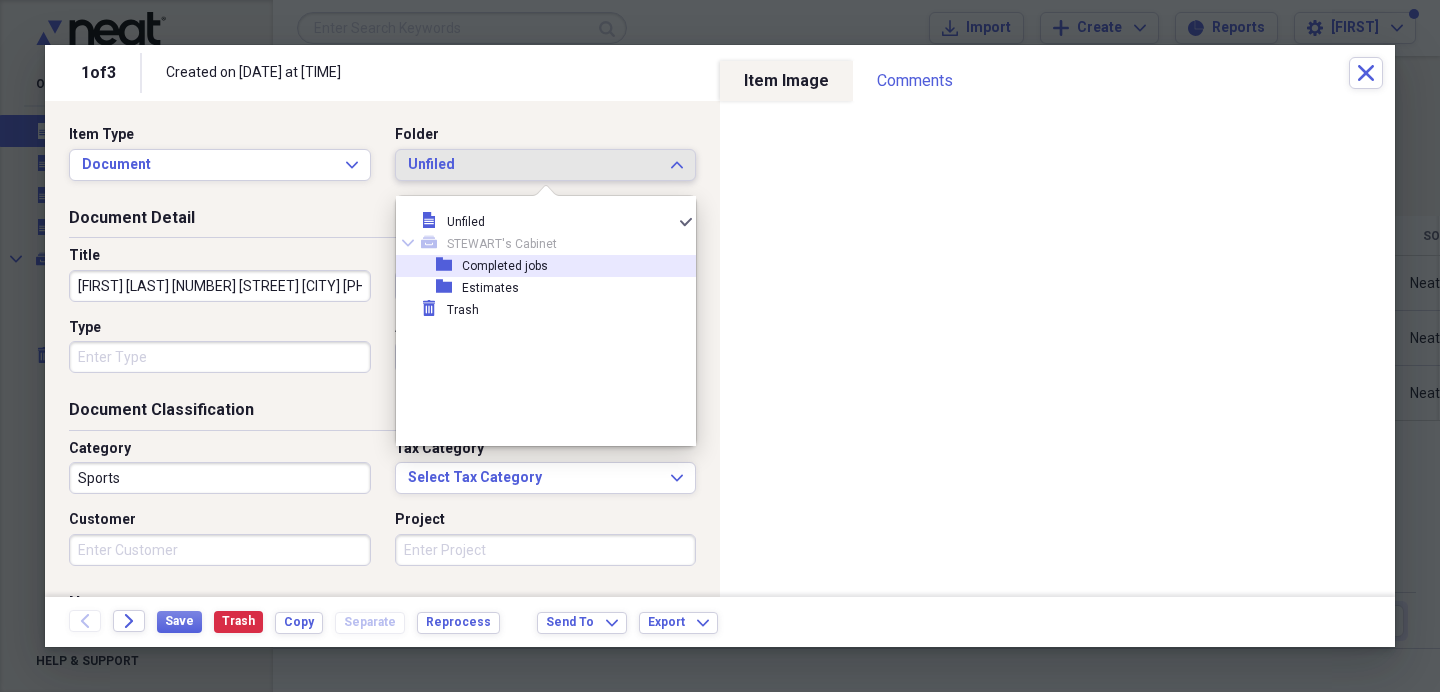 click on "folder Completed jobs" at bounding box center [538, 266] 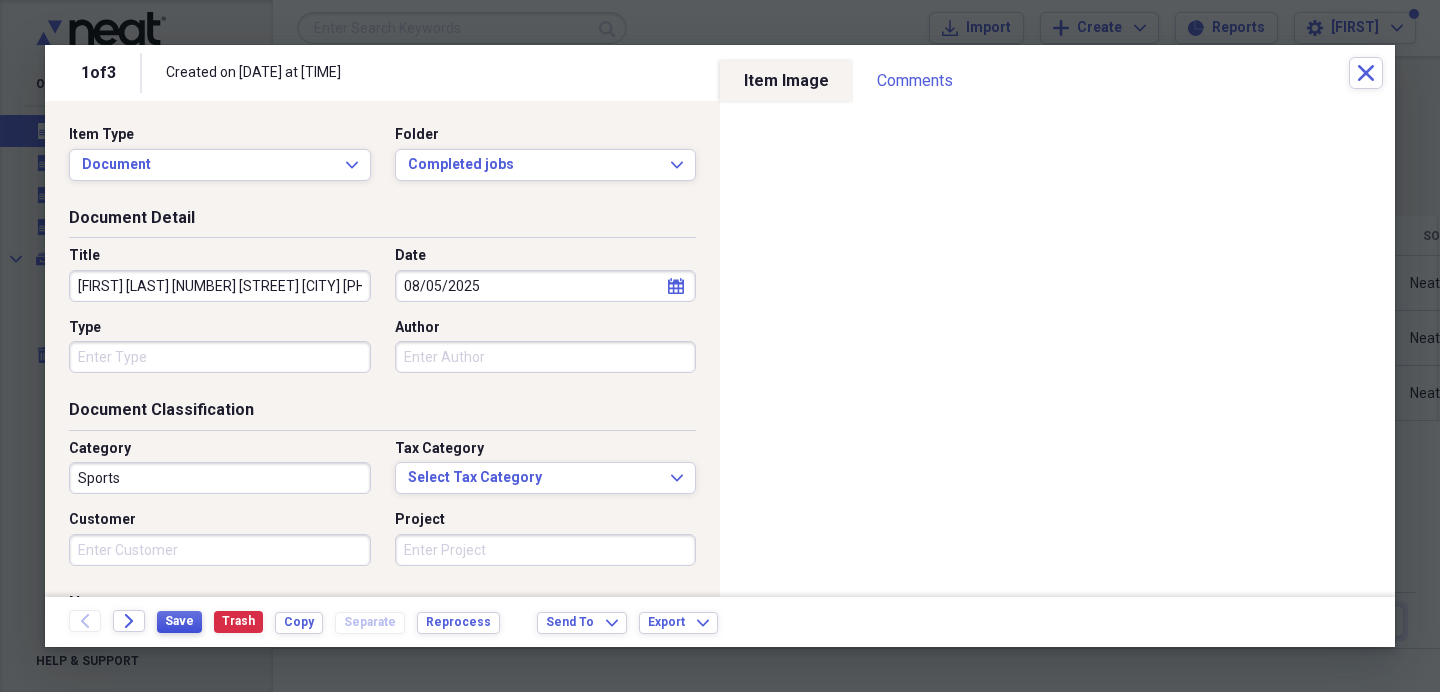 click on "Save" at bounding box center (179, 621) 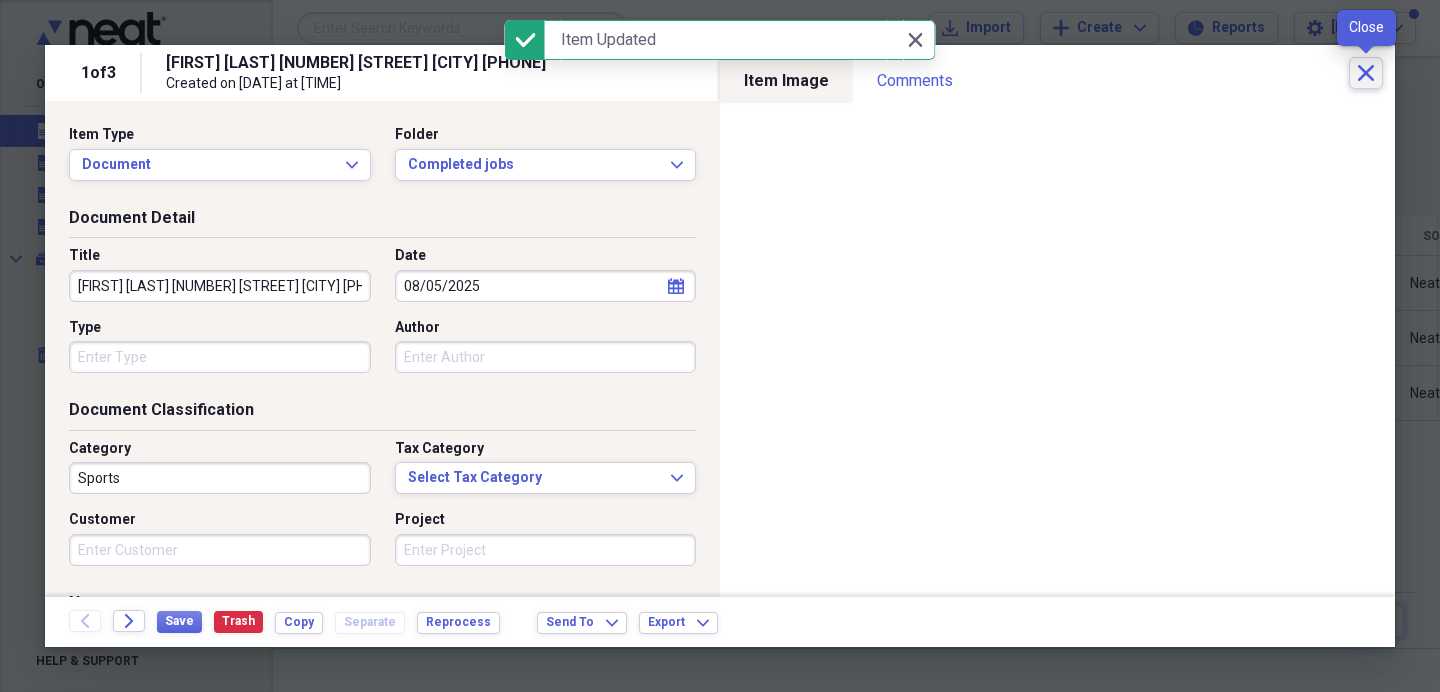 click on "Close" 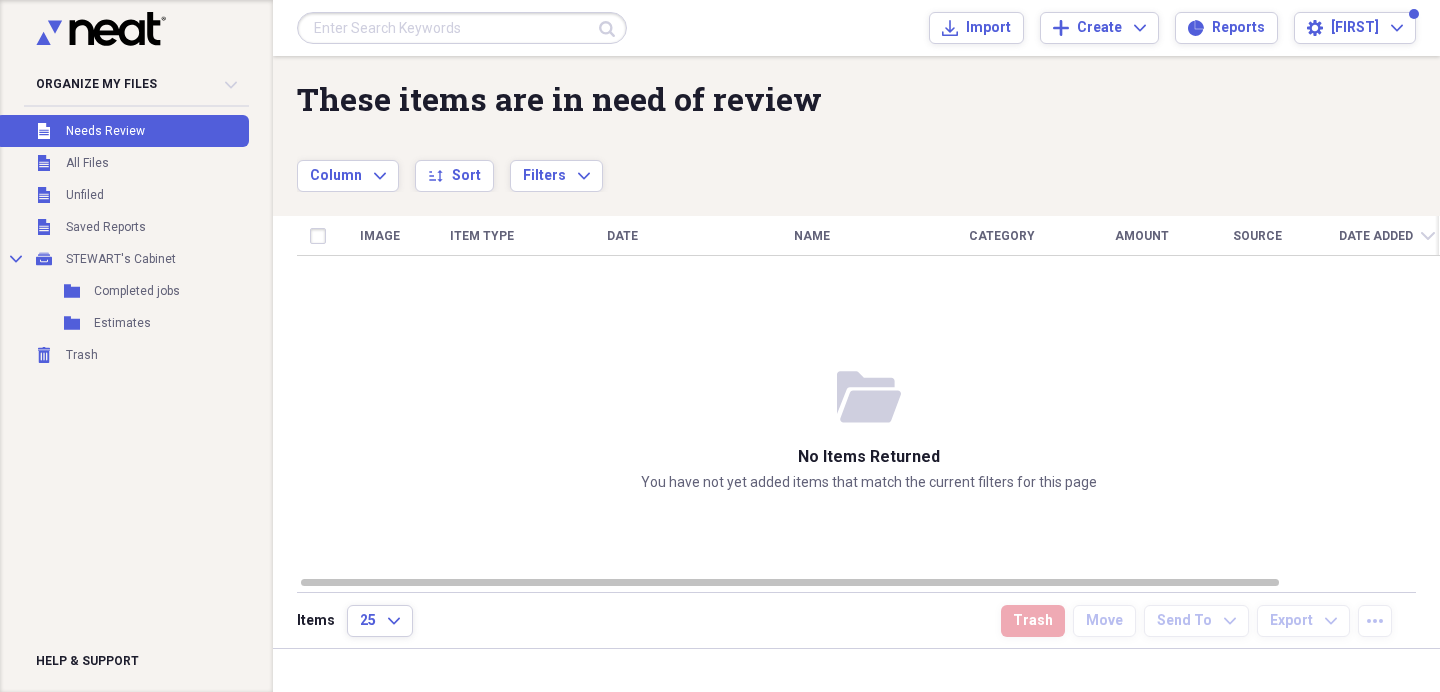 click at bounding box center (462, 28) 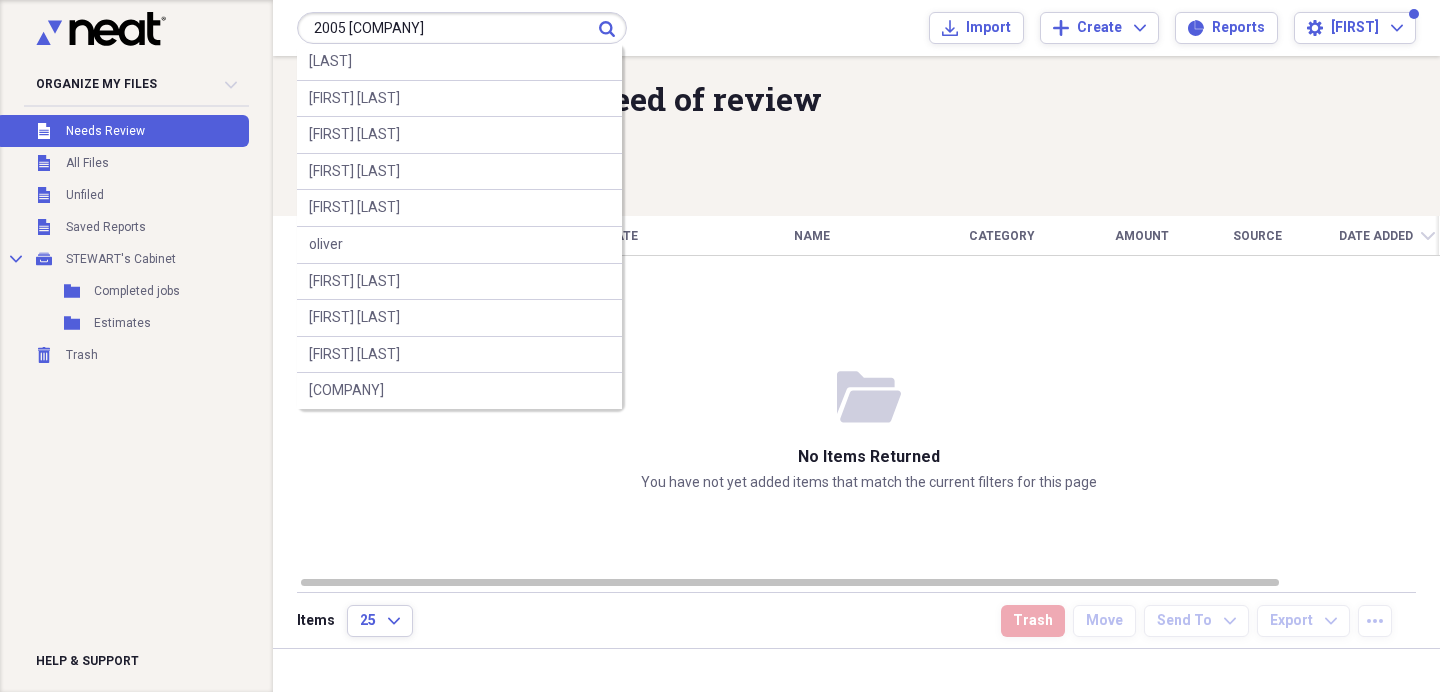 type on "2005 [COMPANY]" 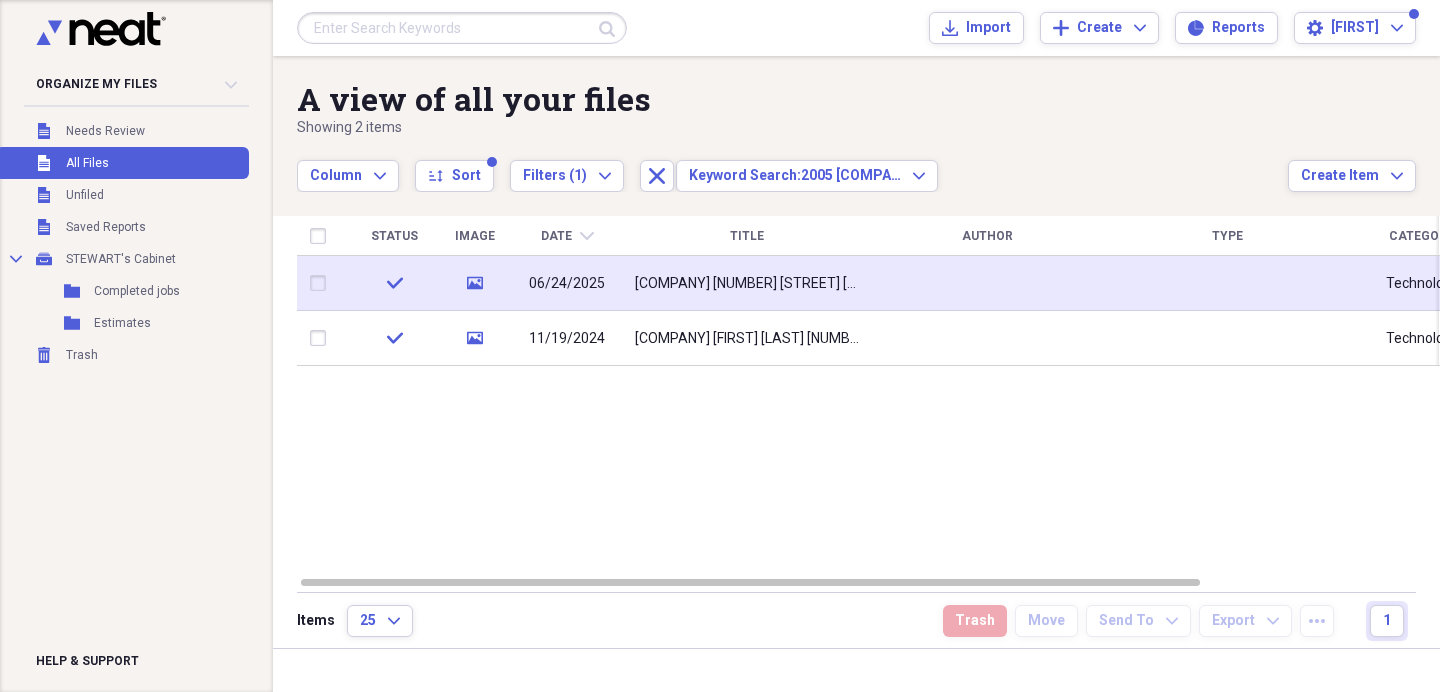 click on "[COMPANY] [NUMBER] [STREET] [CITY] [PHONE], [PHONE]" at bounding box center (747, 283) 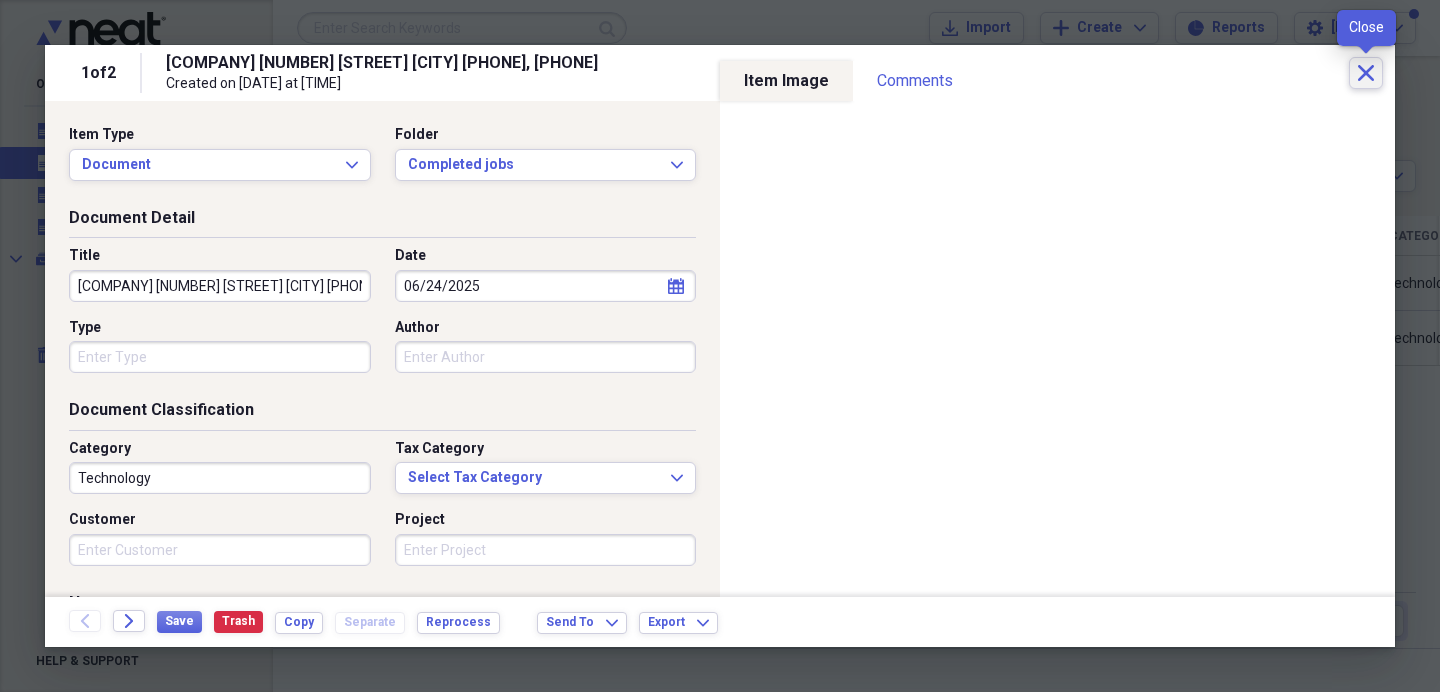click 